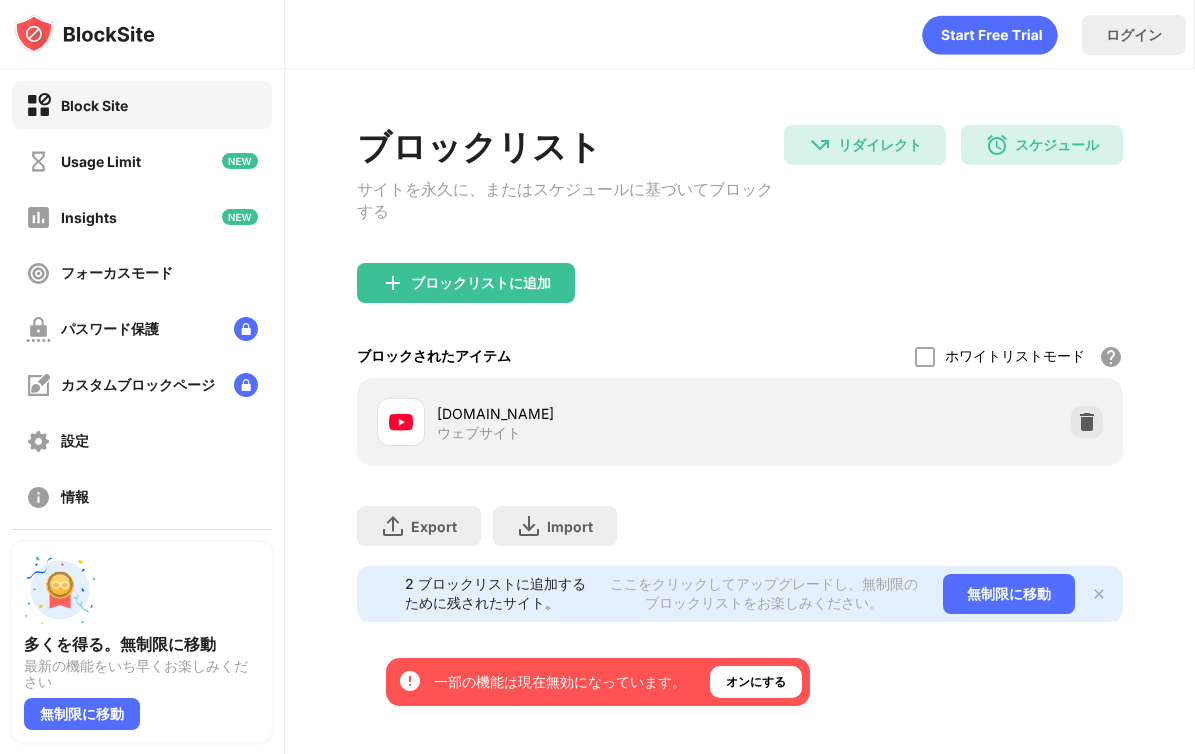 scroll, scrollTop: 0, scrollLeft: 0, axis: both 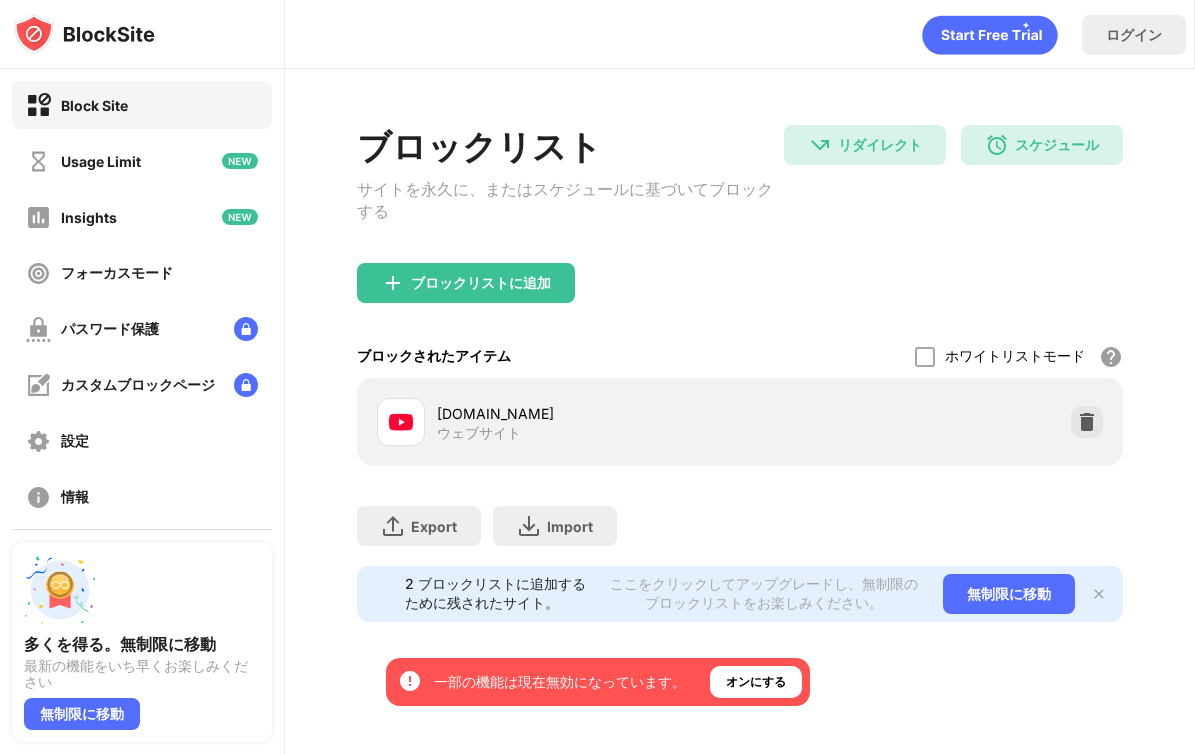 click at bounding box center (1099, 594) 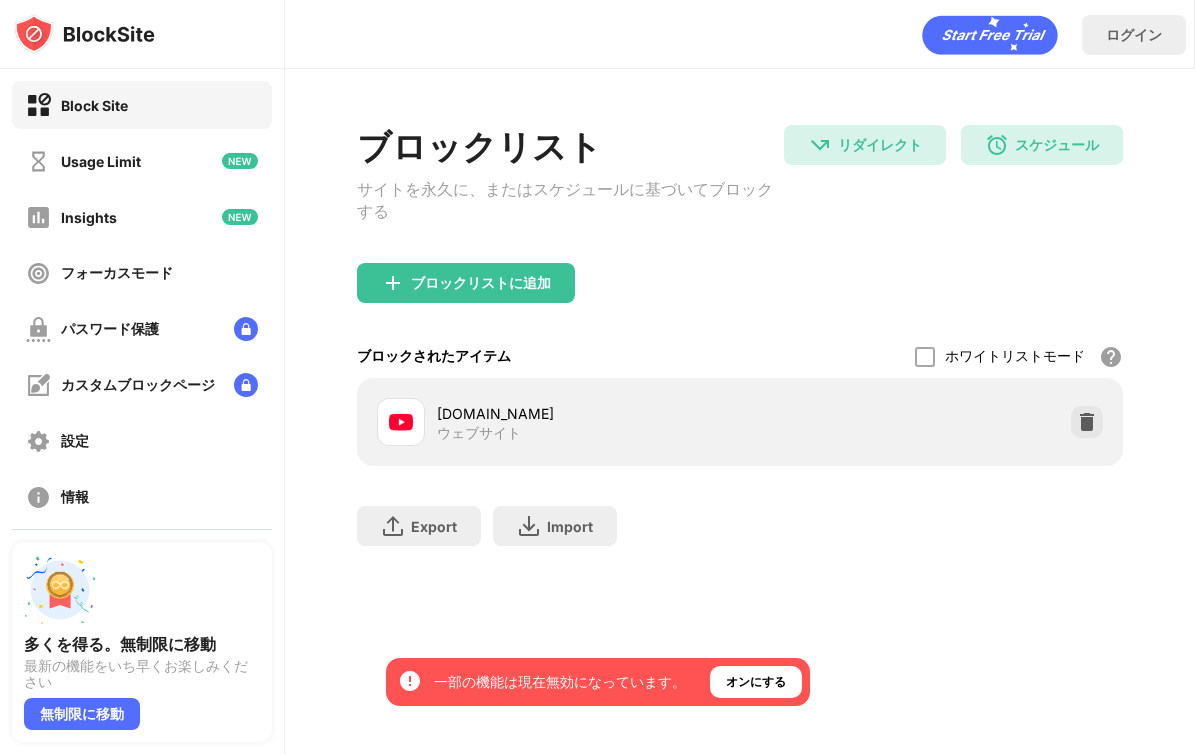 click on "一部の機能は現在無効になっています。" at bounding box center [560, 682] 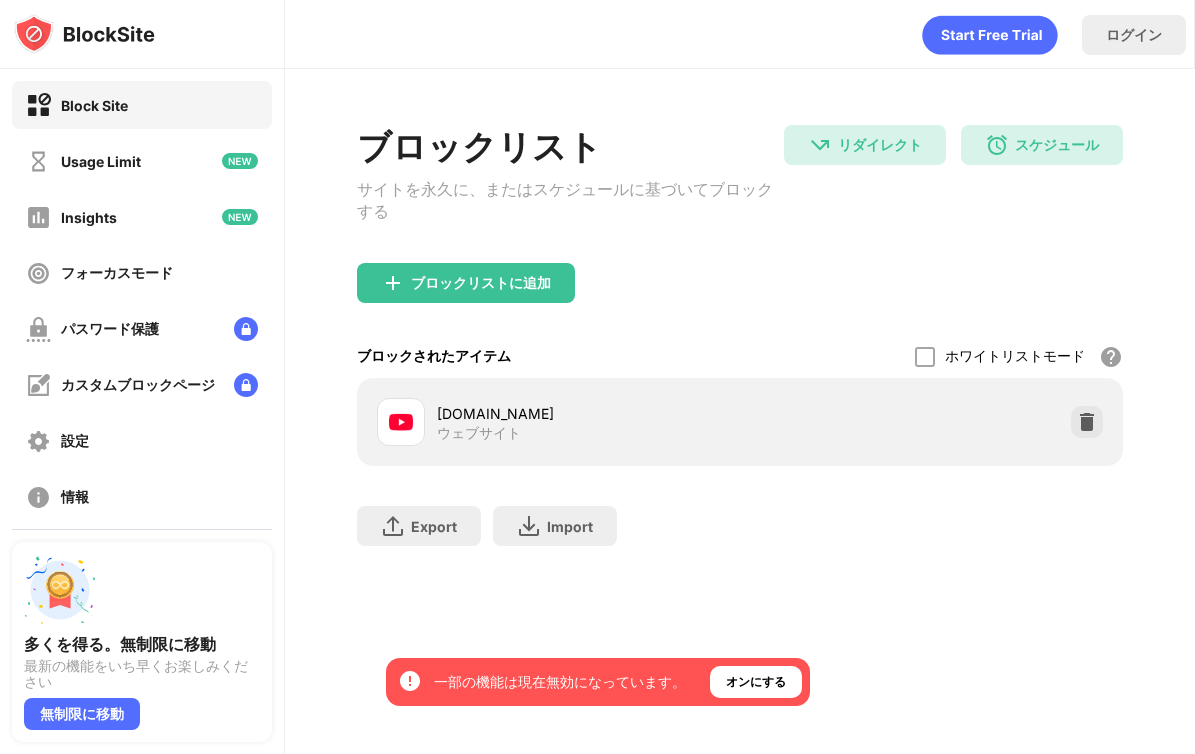click on "[DOMAIN_NAME] ウェブサイト" at bounding box center (740, 422) 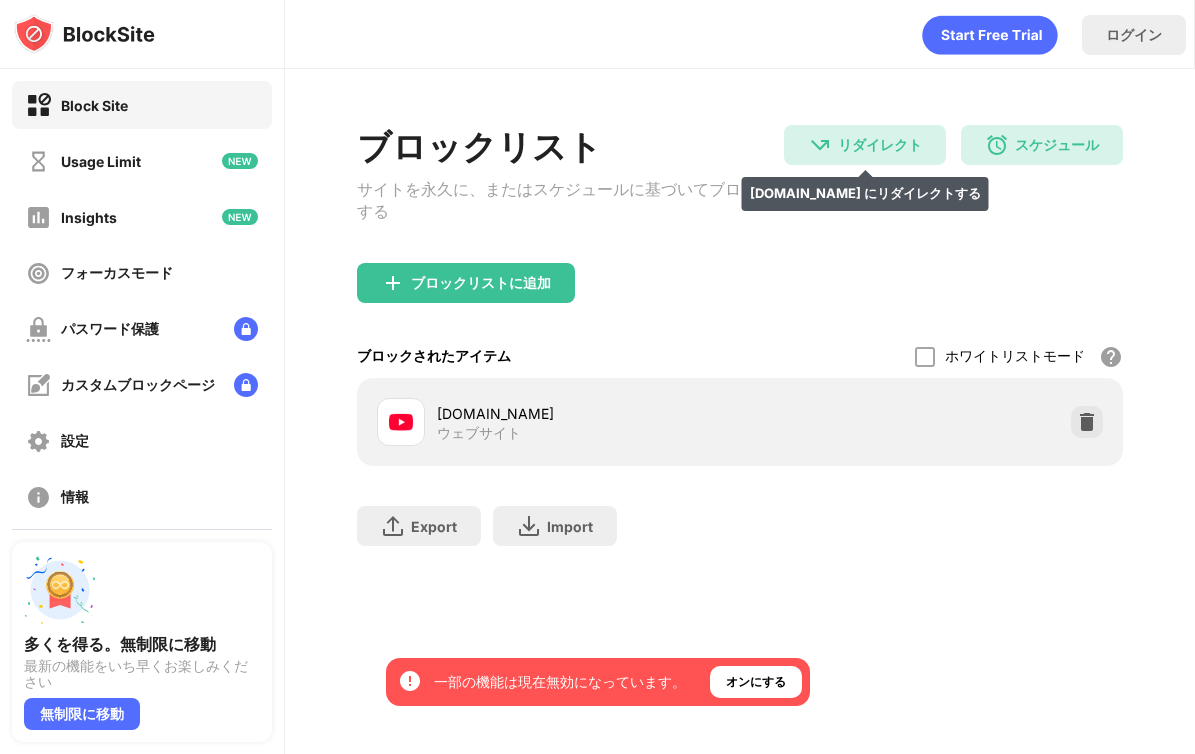 click on "リダイレクト" at bounding box center (880, 145) 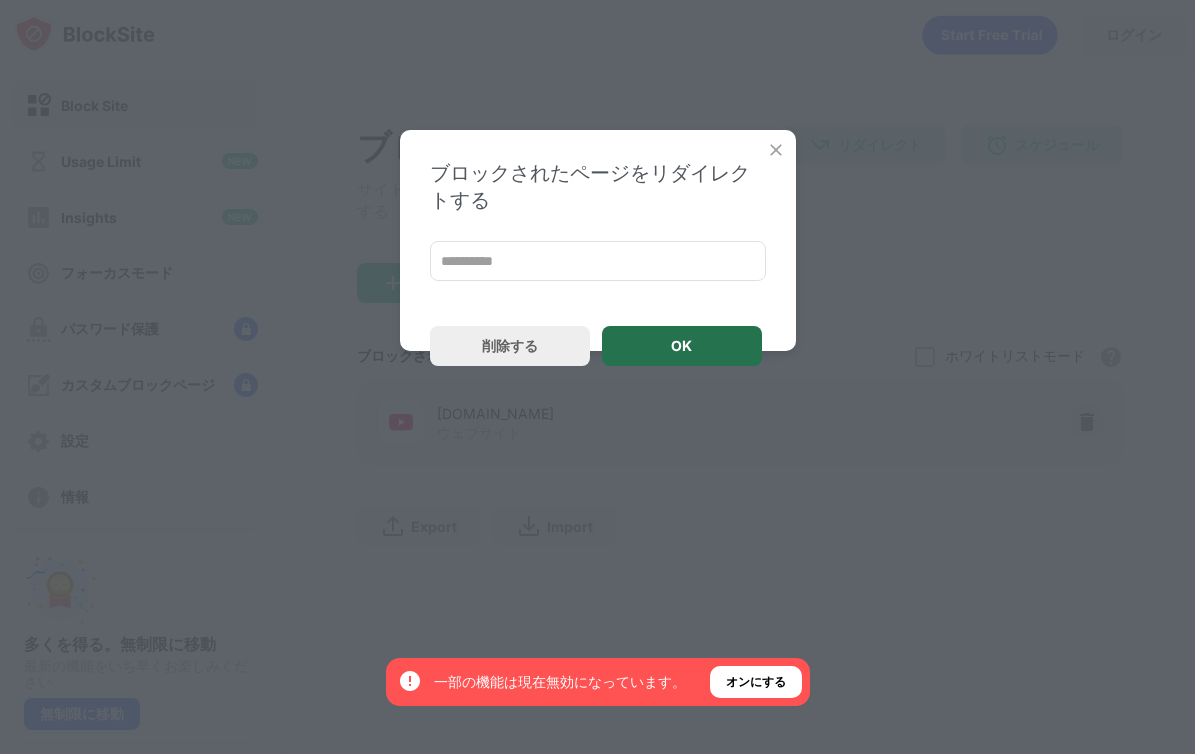 click on "OK" at bounding box center [682, 346] 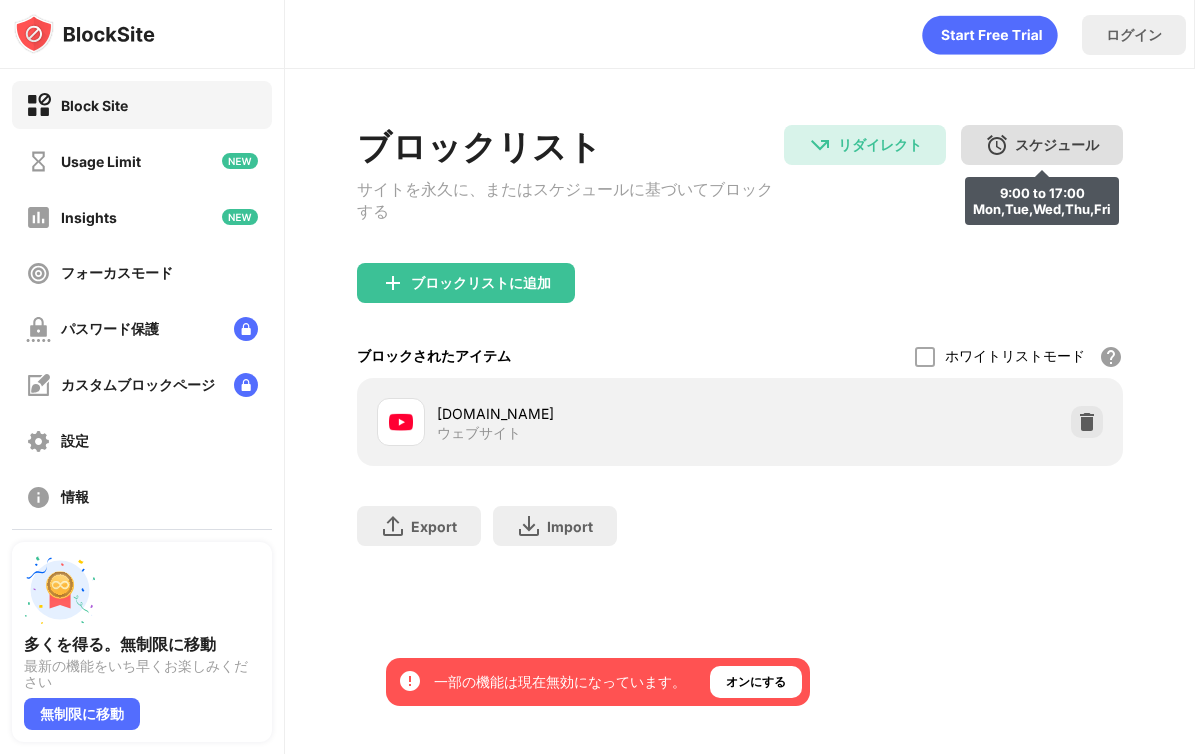 click on "スケジュール 9:00 to 17:00 Mon,Tue,Wed,Thu,Fri" at bounding box center (1042, 145) 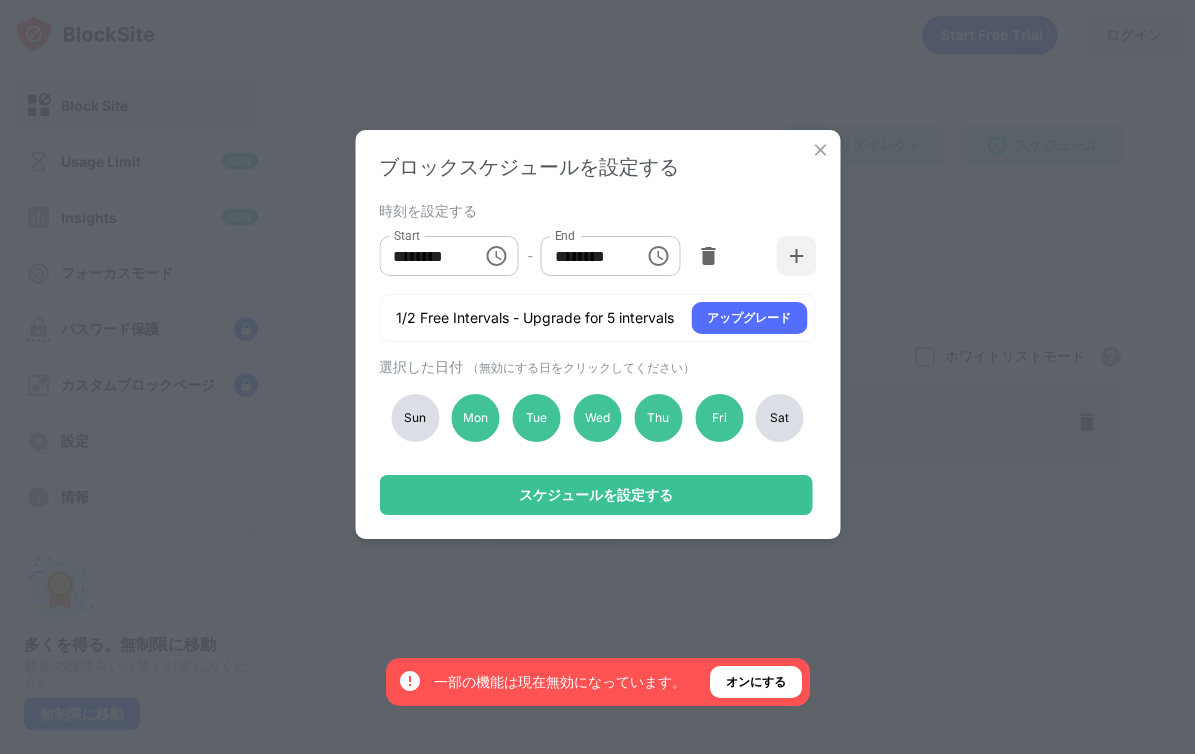 click on "Sun" at bounding box center [415, 418] 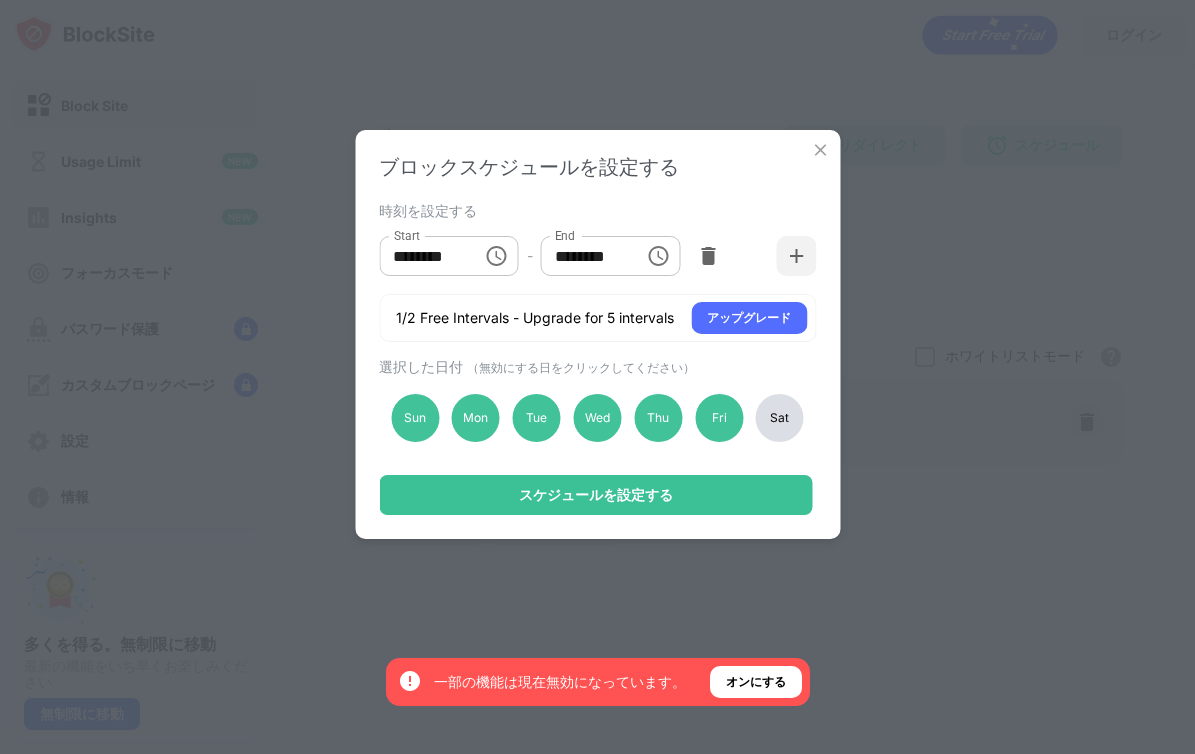 click on "Sat" at bounding box center [780, 418] 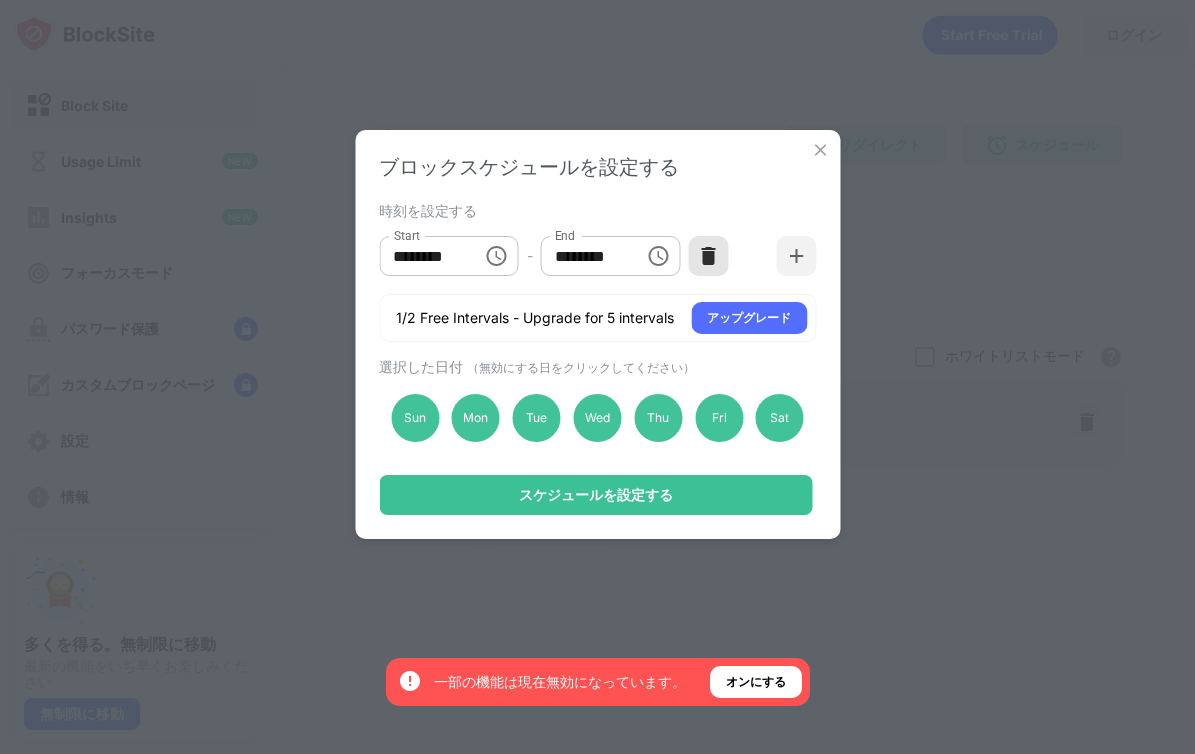 click at bounding box center [709, 256] 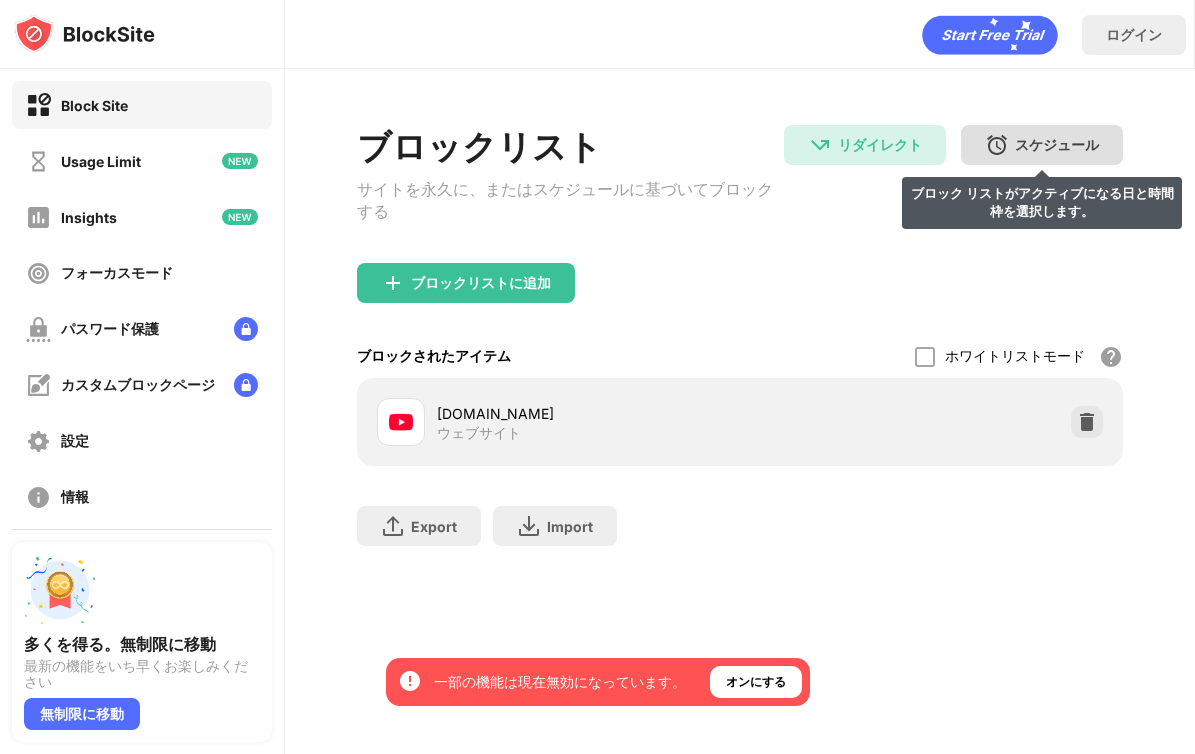 click on "スケジュール ブロック リストがアクティブになる日と時間枠を選択します。" at bounding box center (1042, 145) 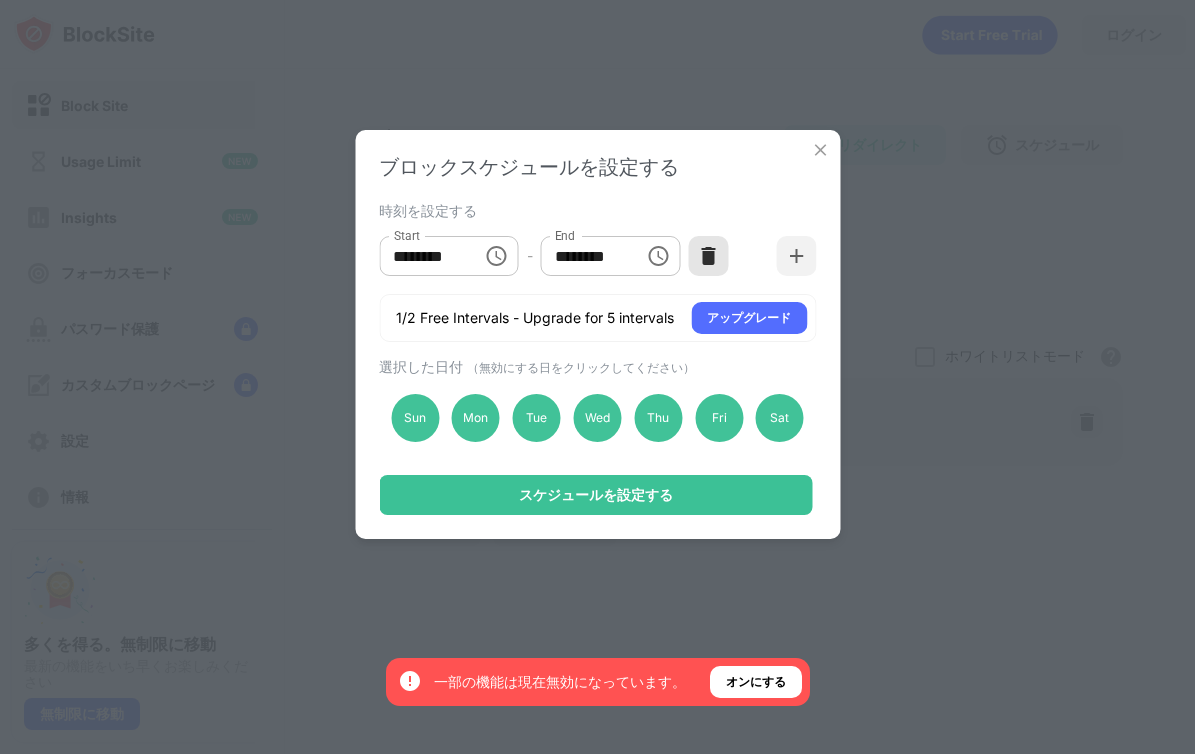 click at bounding box center (709, 256) 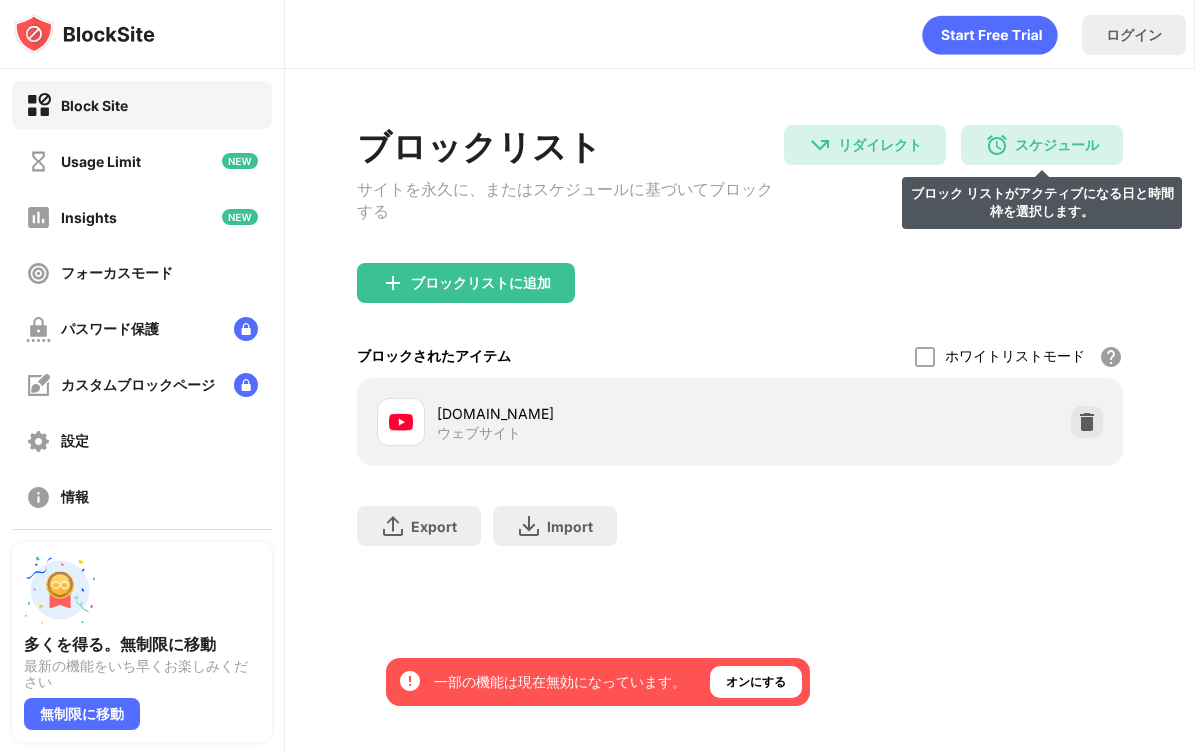 click on "スケジュール" at bounding box center (1057, 145) 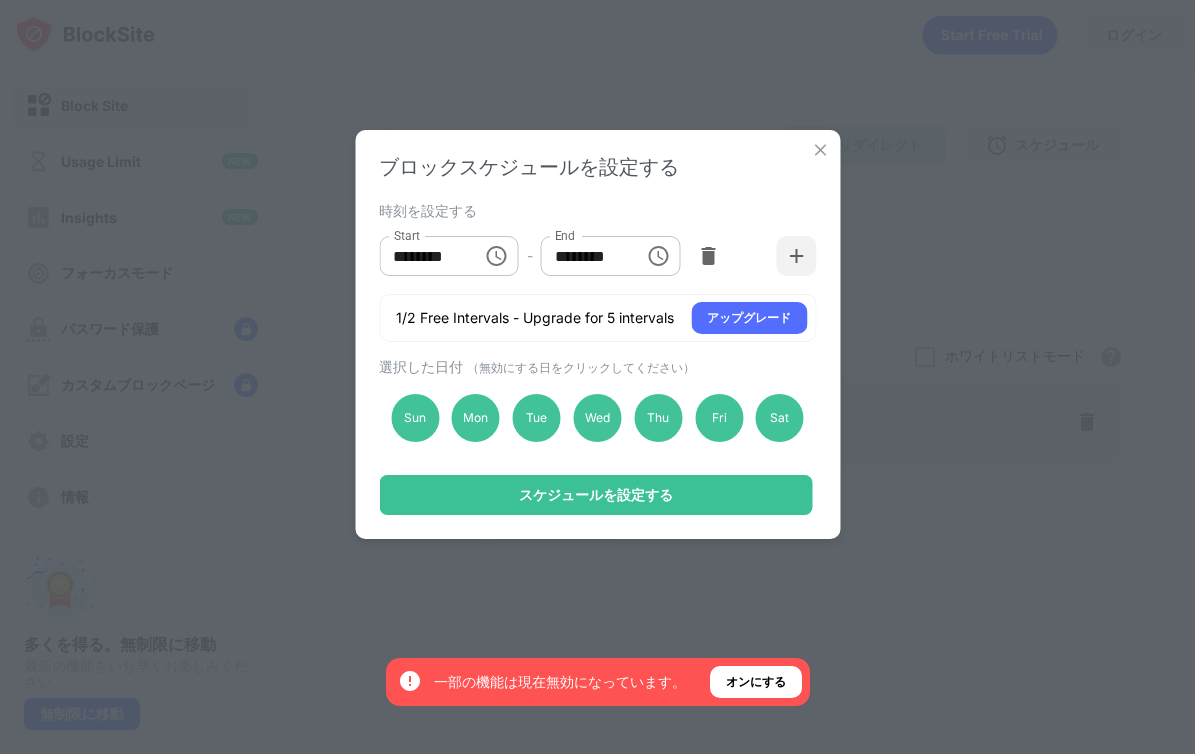click at bounding box center (820, 150) 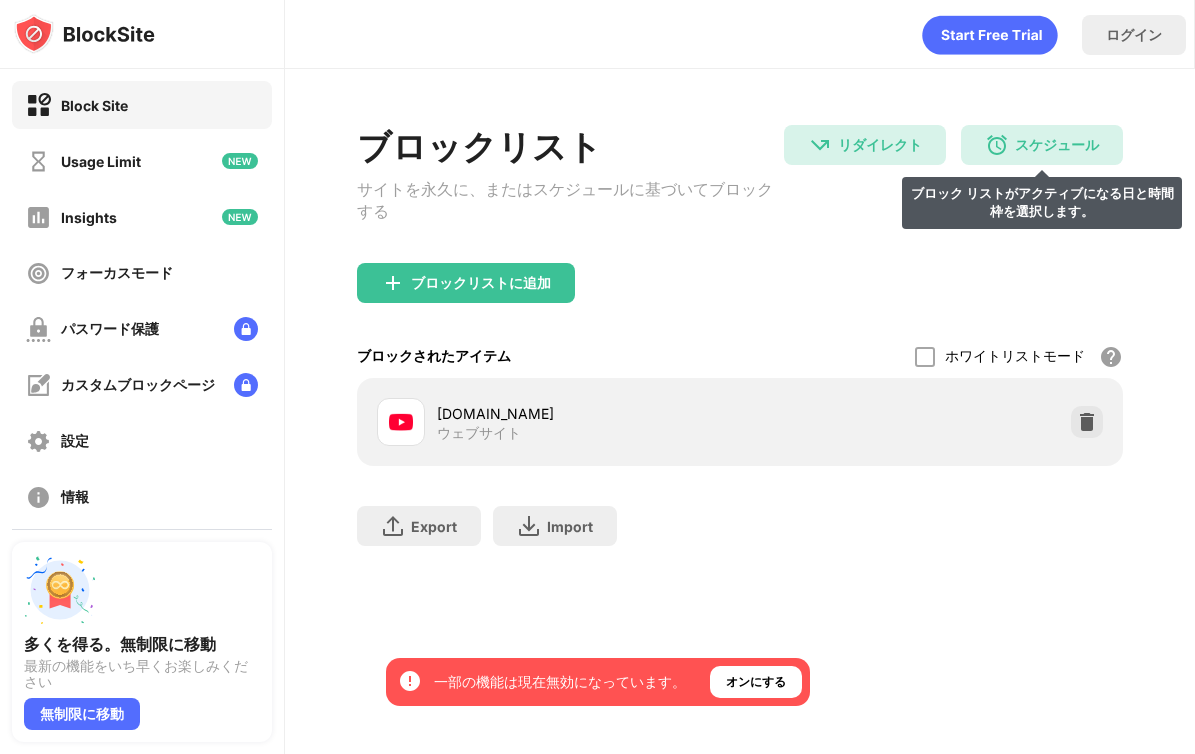 click on "スケジュール ブロック リストがアクティブになる日と時間枠を選択します。" at bounding box center [1042, 145] 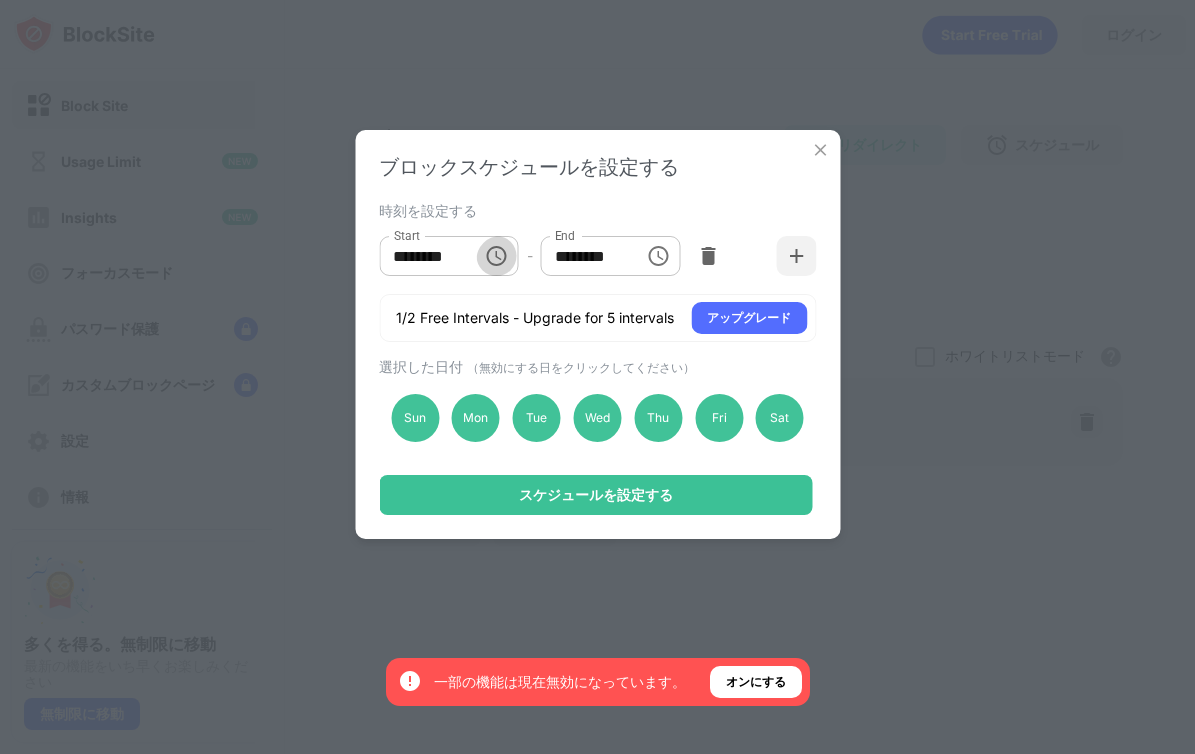 click at bounding box center (497, 256) 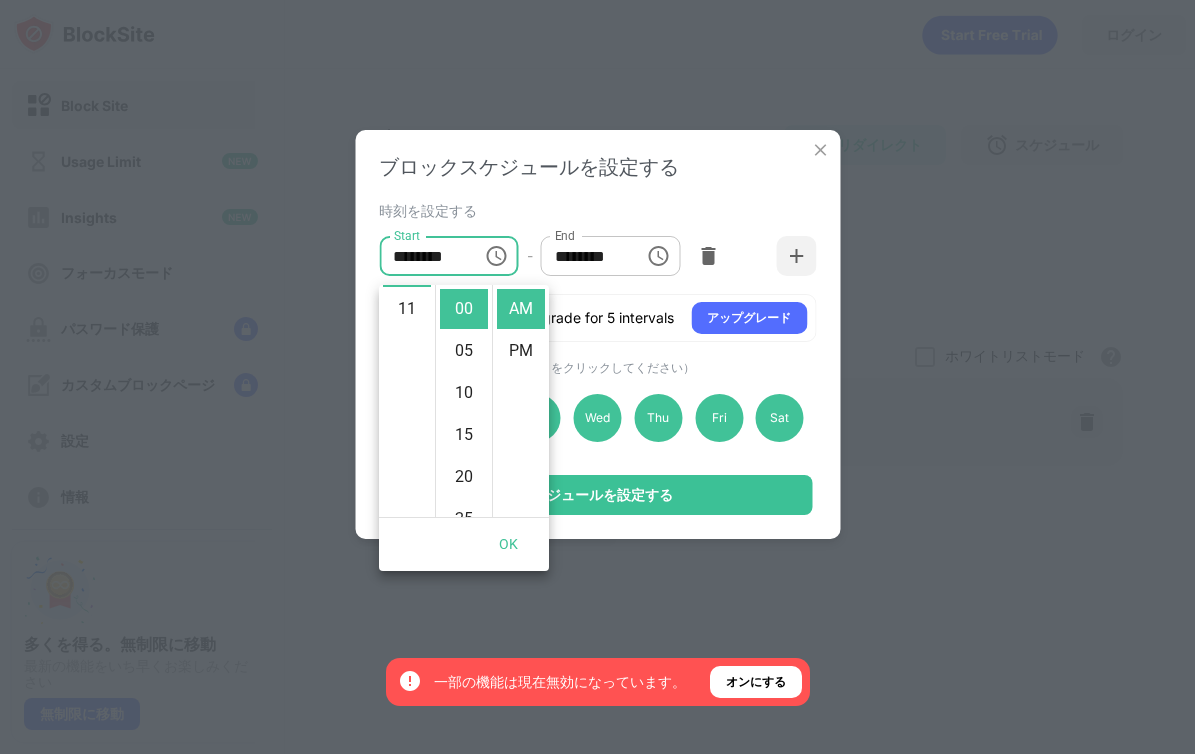 scroll, scrollTop: 0, scrollLeft: 0, axis: both 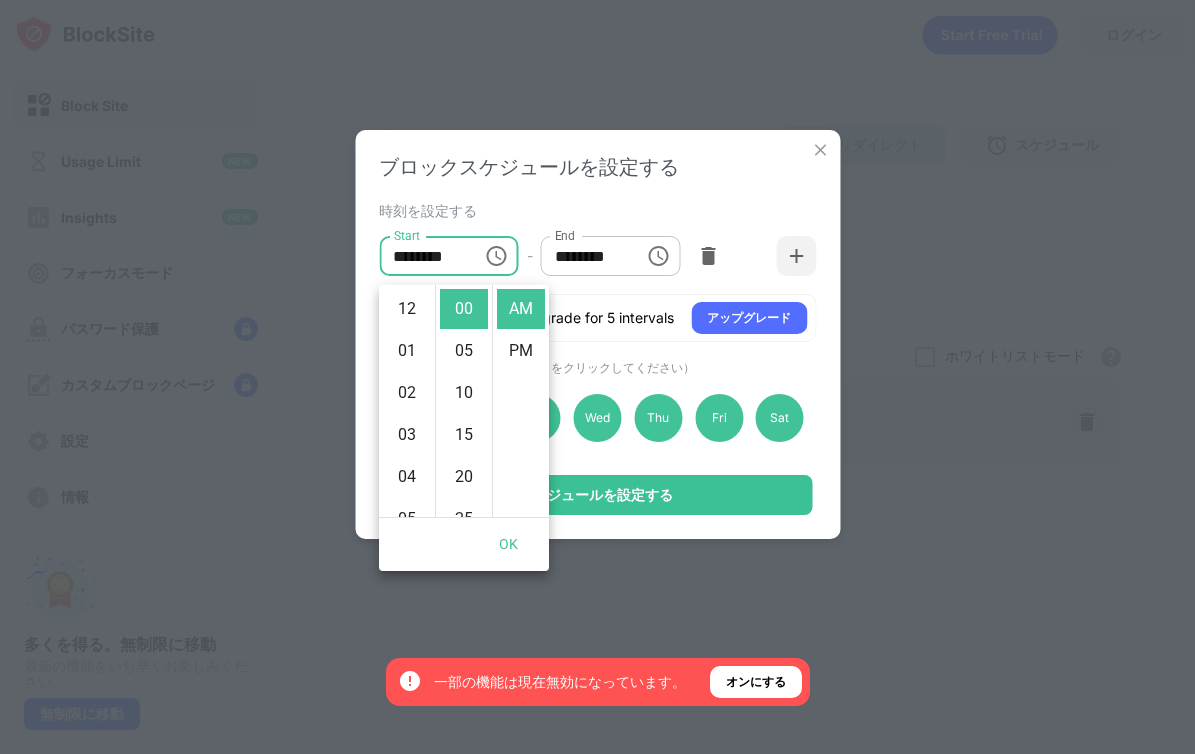 click on "時刻を設定する Start ******** Start - End ******** End 1/2 Free Intervals - Upgrade for 5 intervals アップグレード" at bounding box center [597, 269] 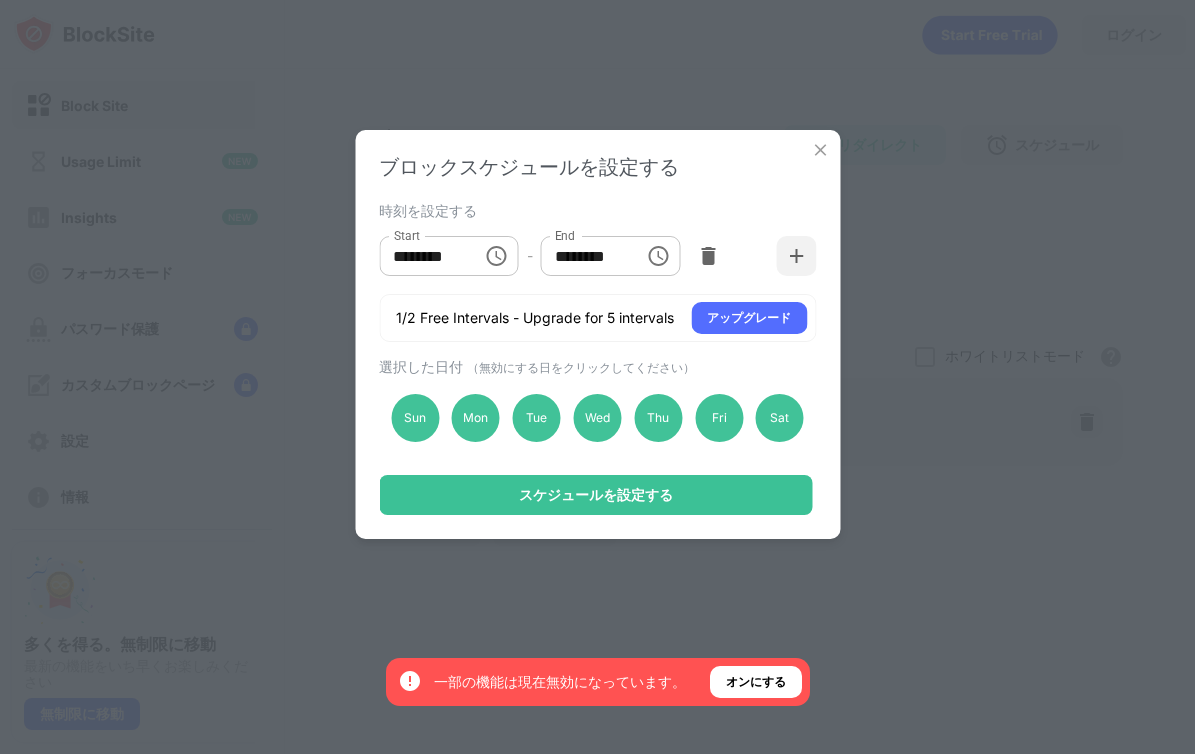 scroll, scrollTop: 0, scrollLeft: 0, axis: both 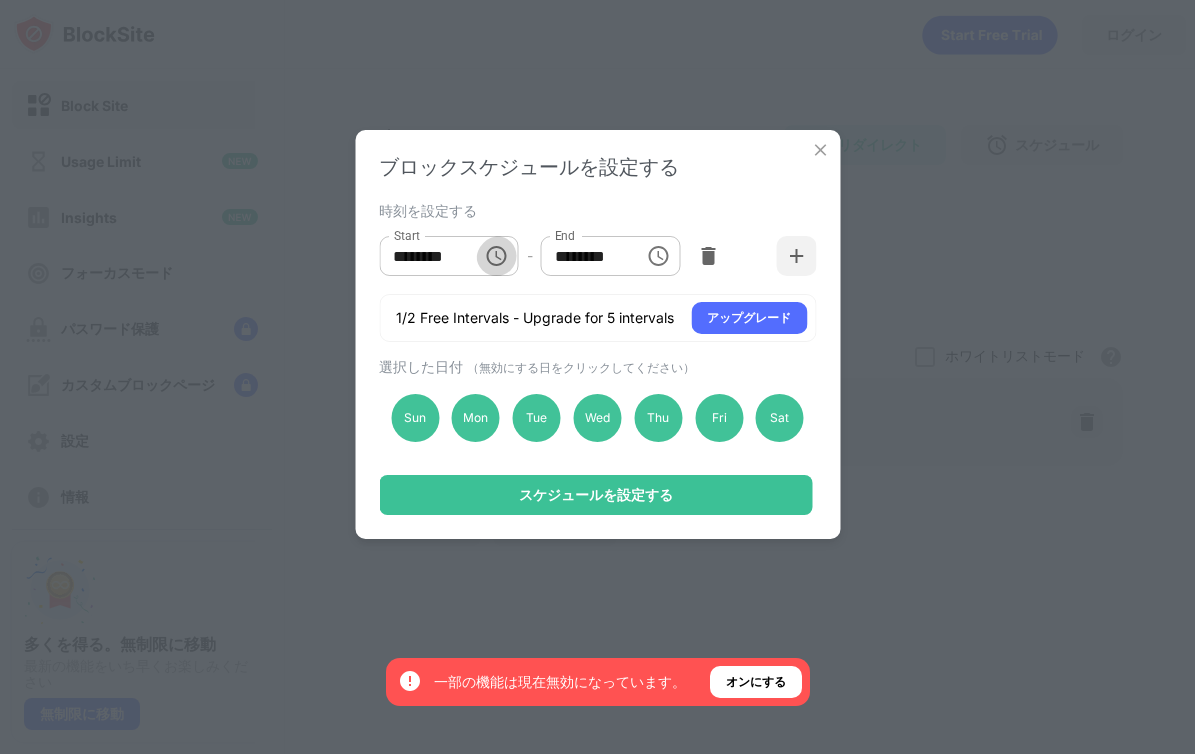 click at bounding box center (497, 256) 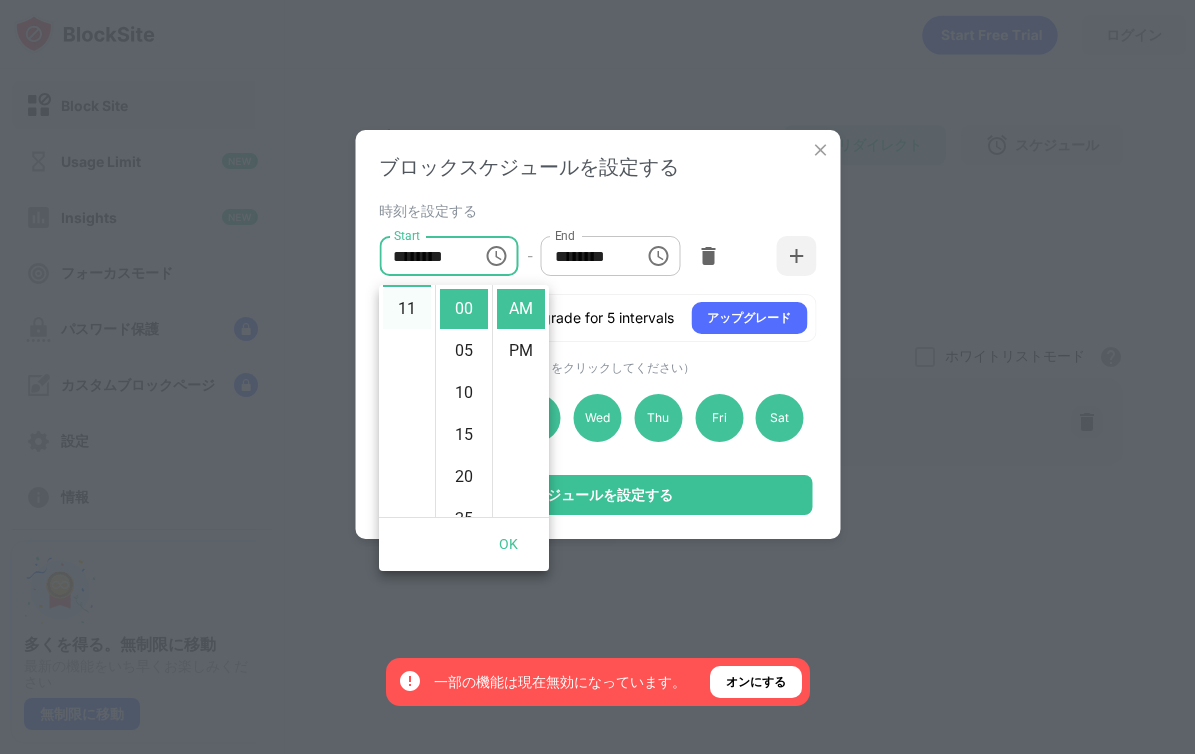 scroll, scrollTop: 0, scrollLeft: 0, axis: both 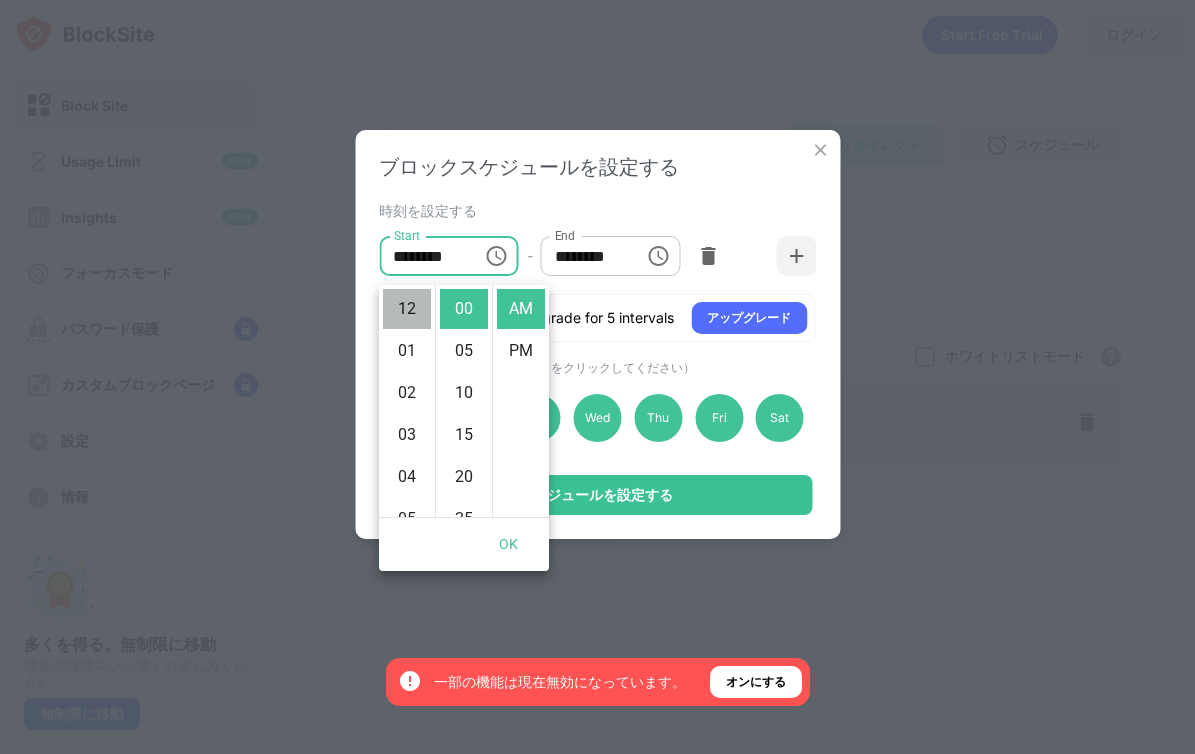 click on "12" at bounding box center [407, 309] 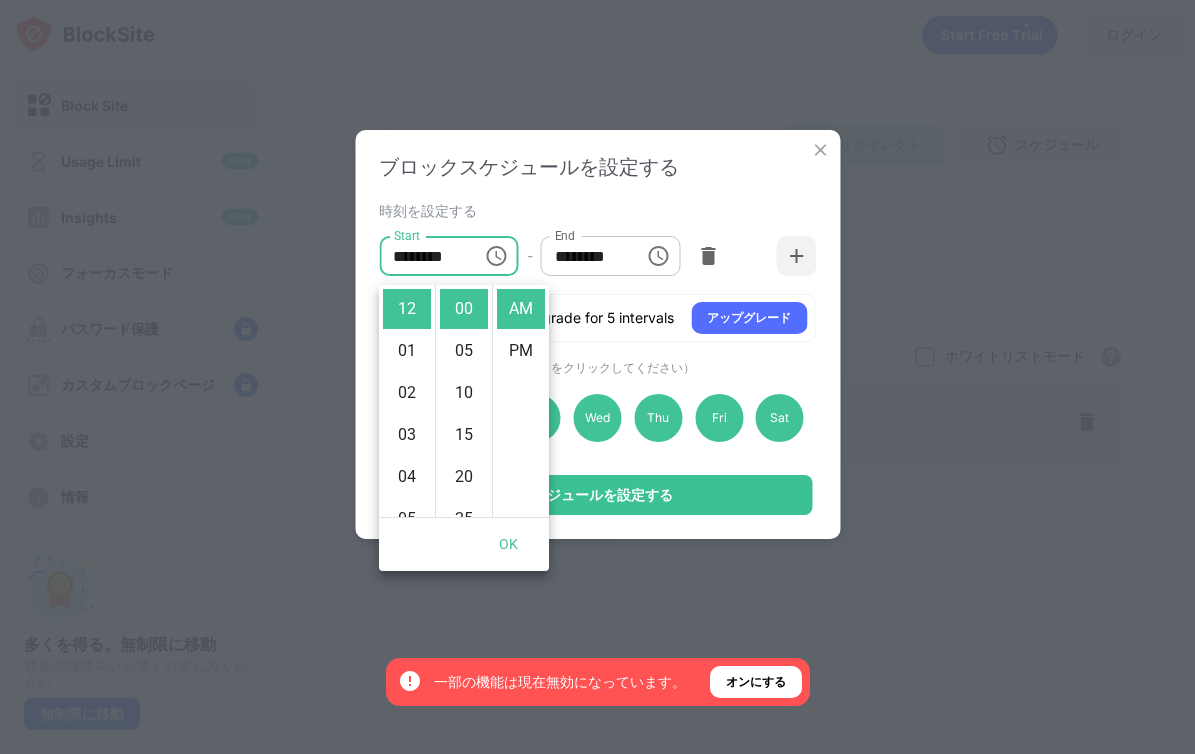 click on "********" at bounding box center [586, 256] 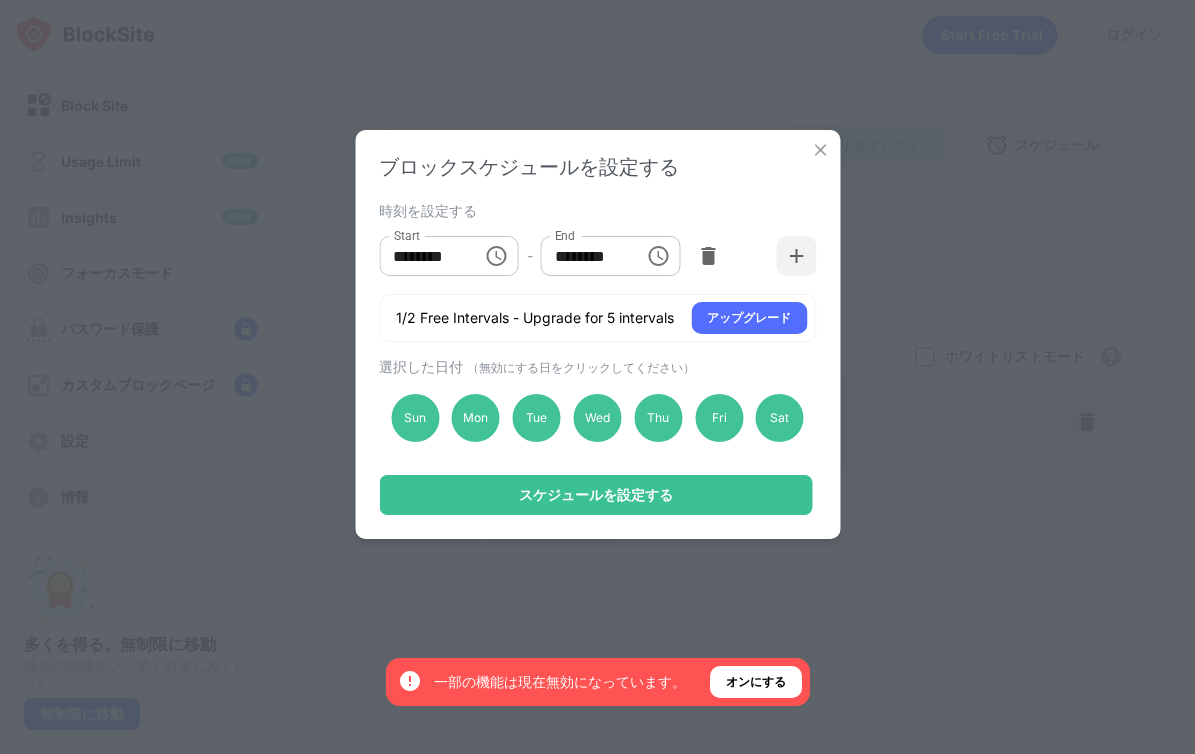 click at bounding box center [659, 256] 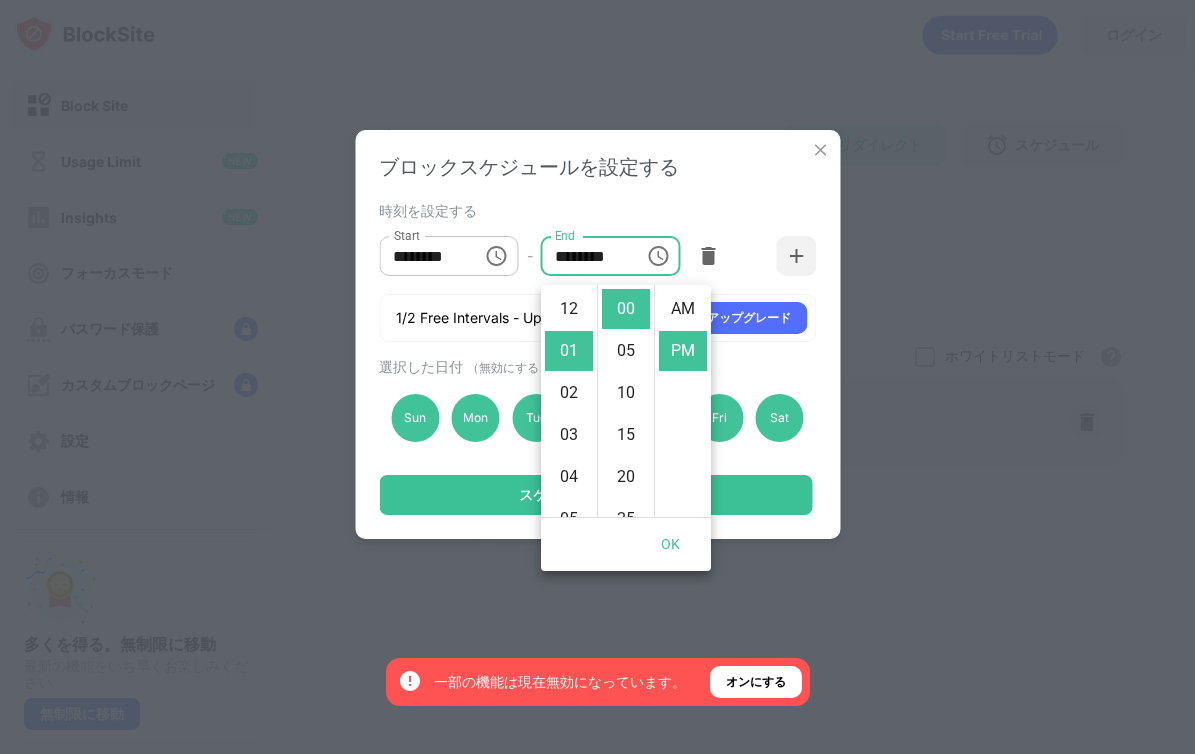 scroll, scrollTop: 48, scrollLeft: 0, axis: vertical 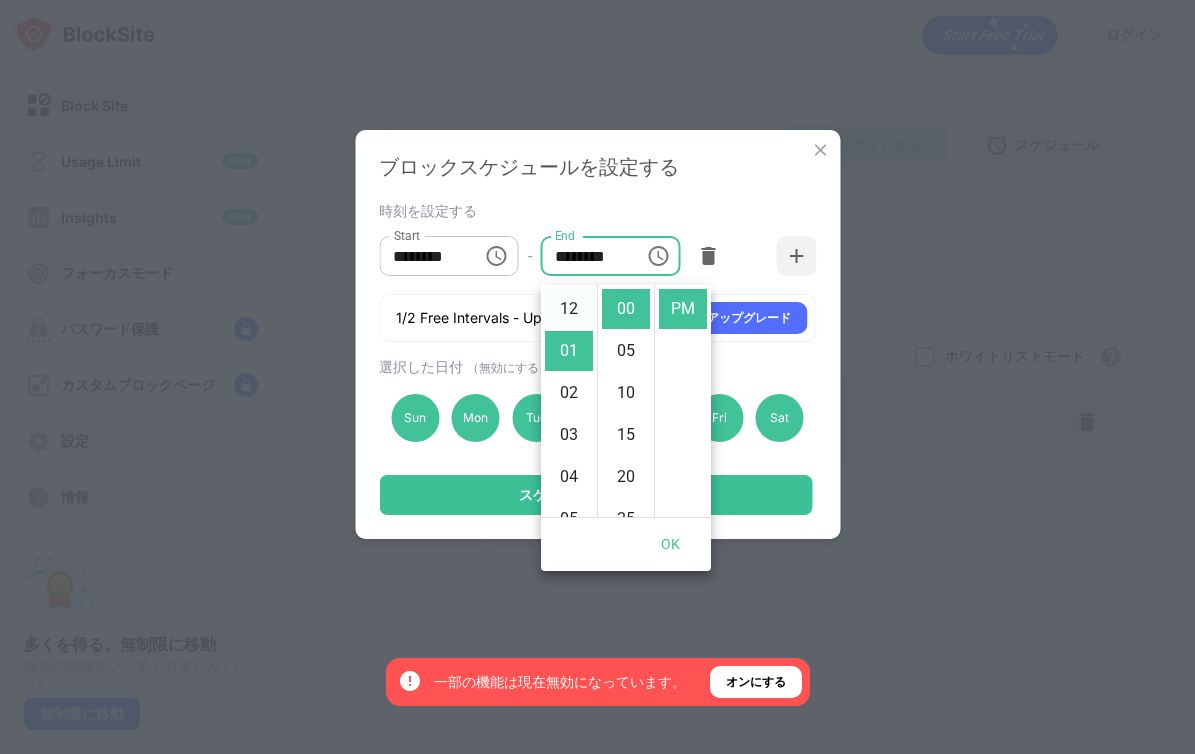 click on "12" at bounding box center [569, 309] 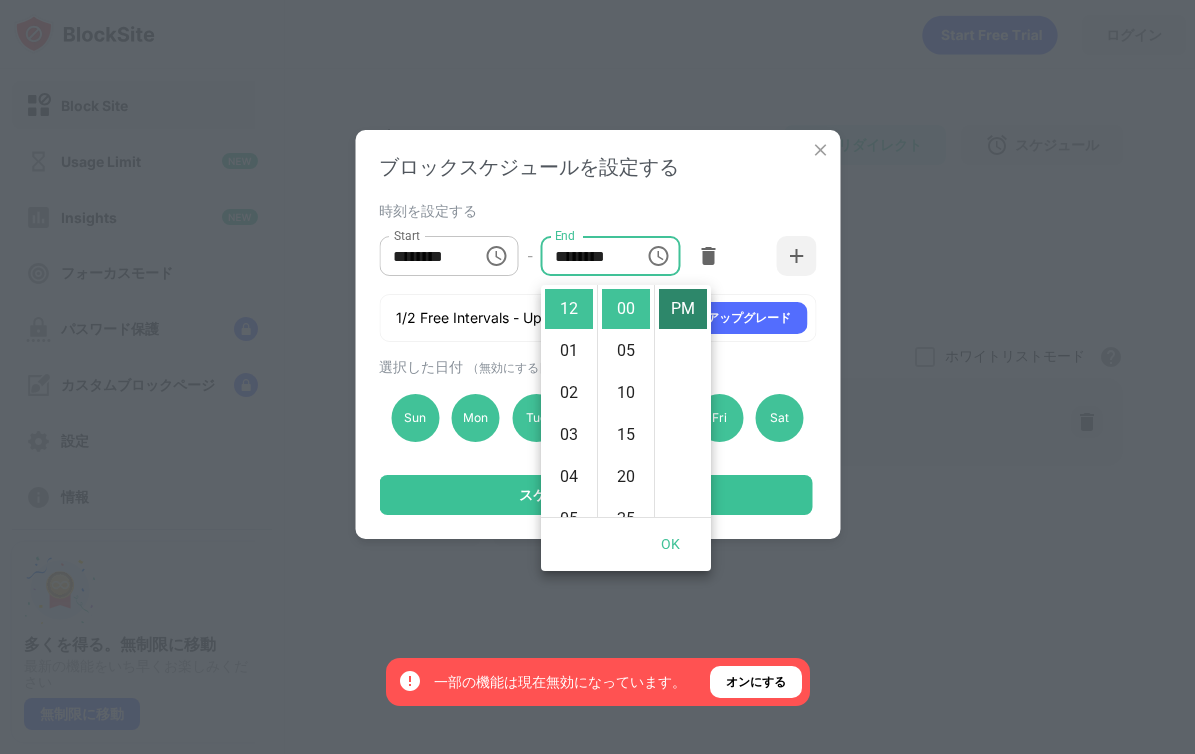 scroll, scrollTop: 0, scrollLeft: 0, axis: both 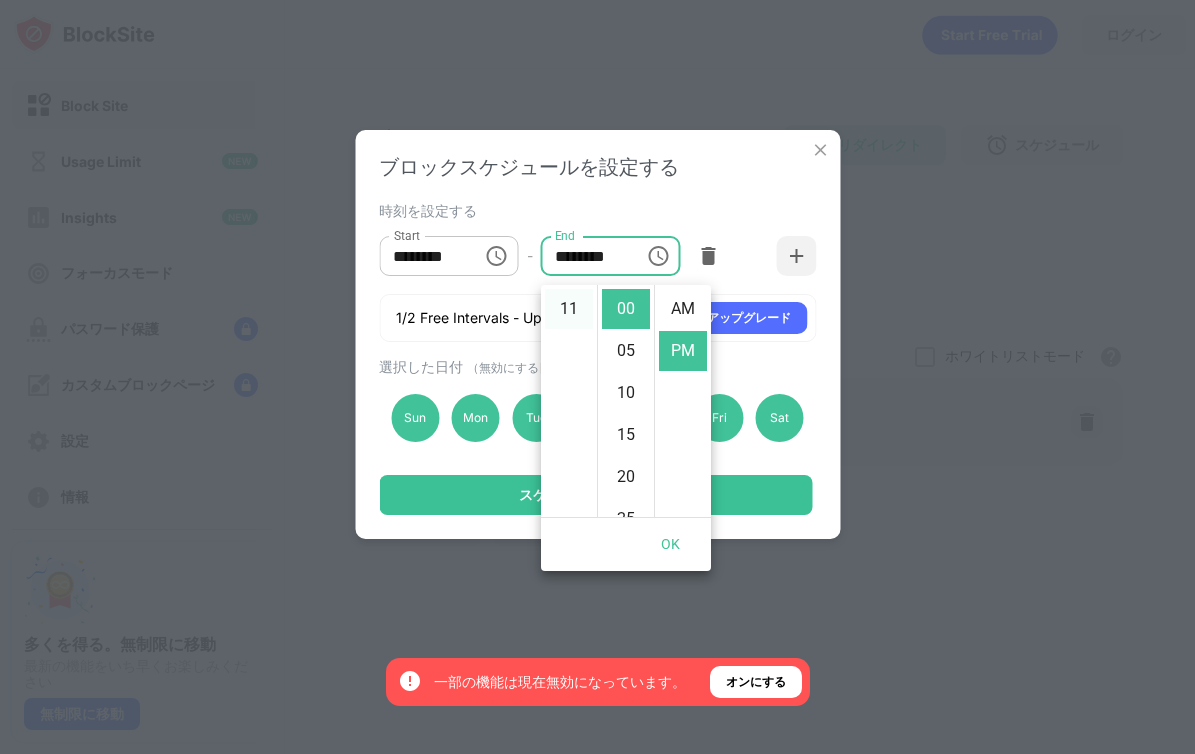 click on "11" at bounding box center [569, 309] 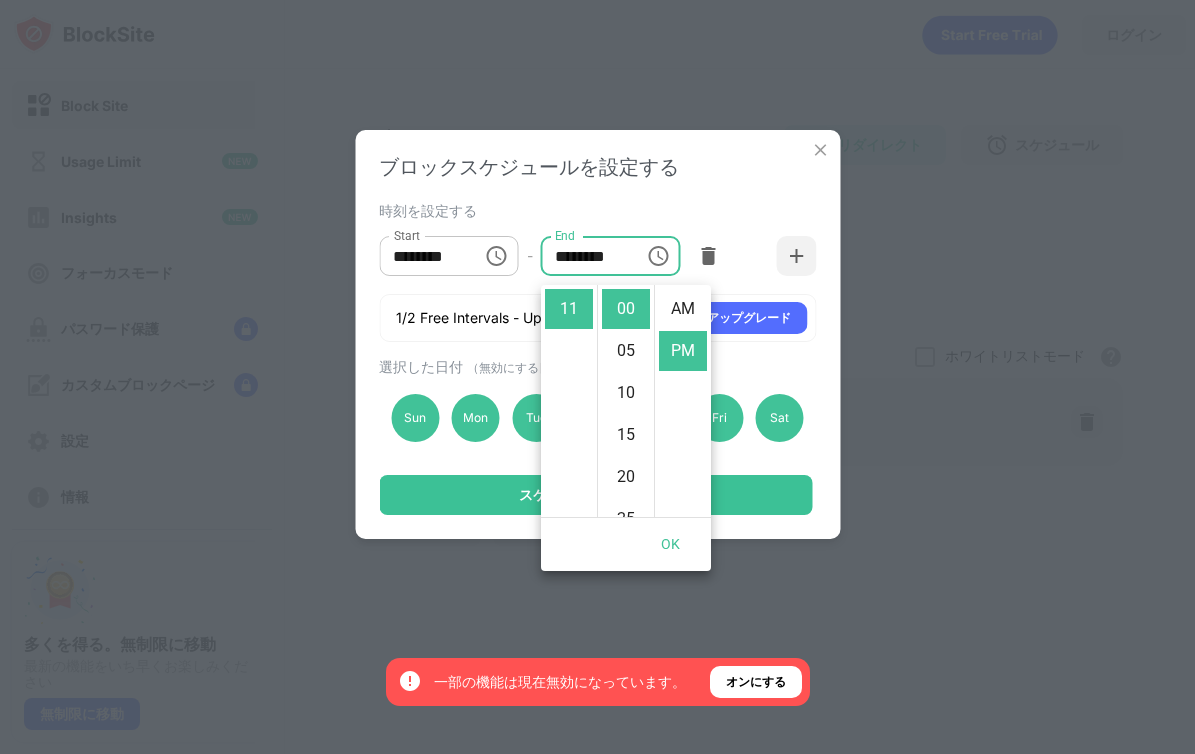 scroll, scrollTop: 528, scrollLeft: 0, axis: vertical 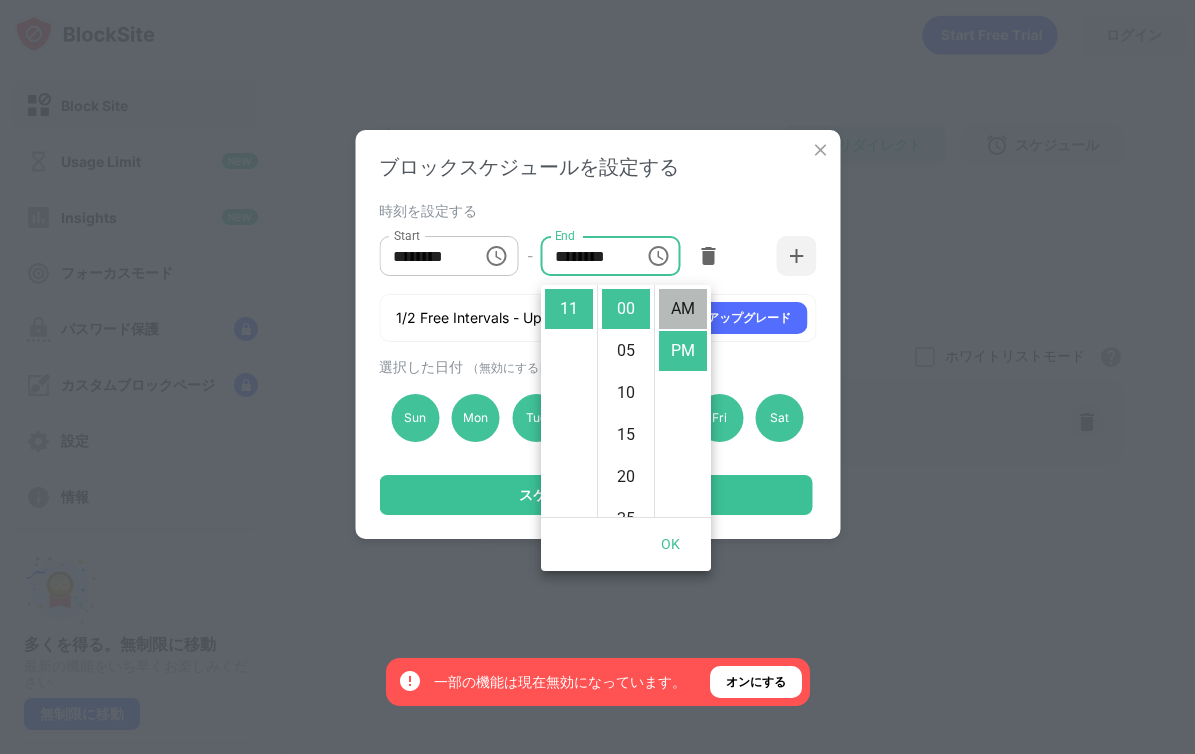 click on "AM" at bounding box center [683, 309] 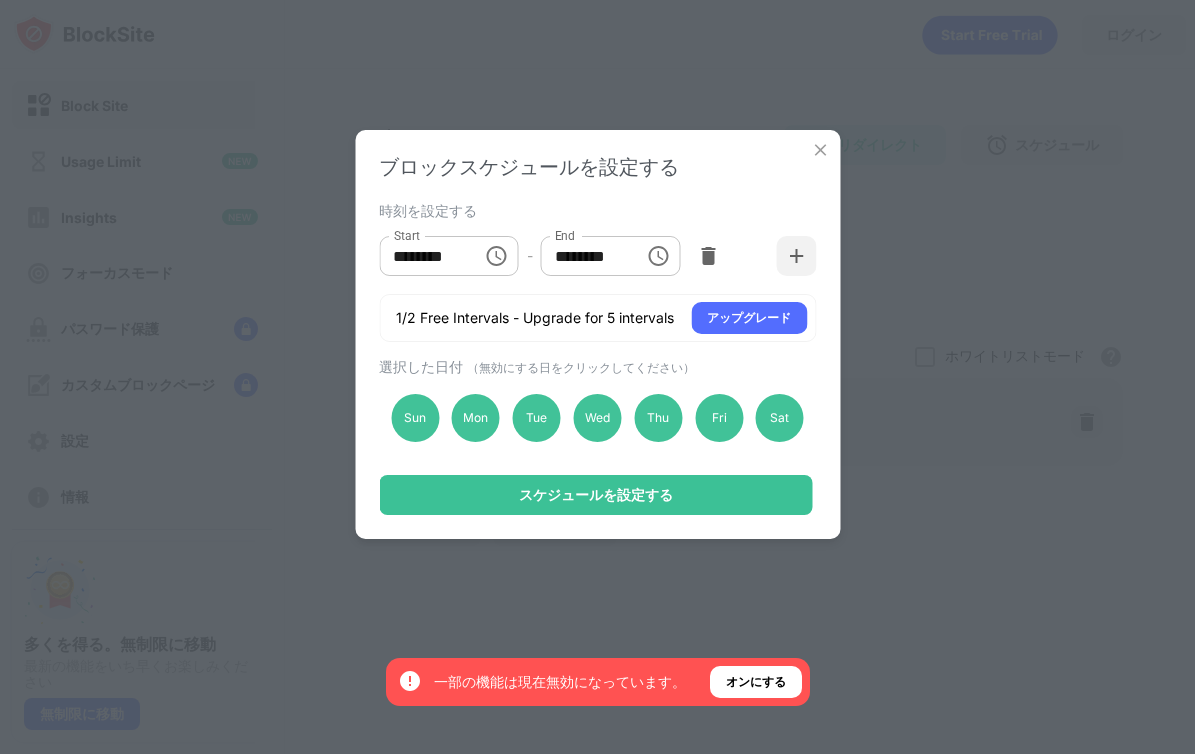 click on "********" at bounding box center [586, 256] 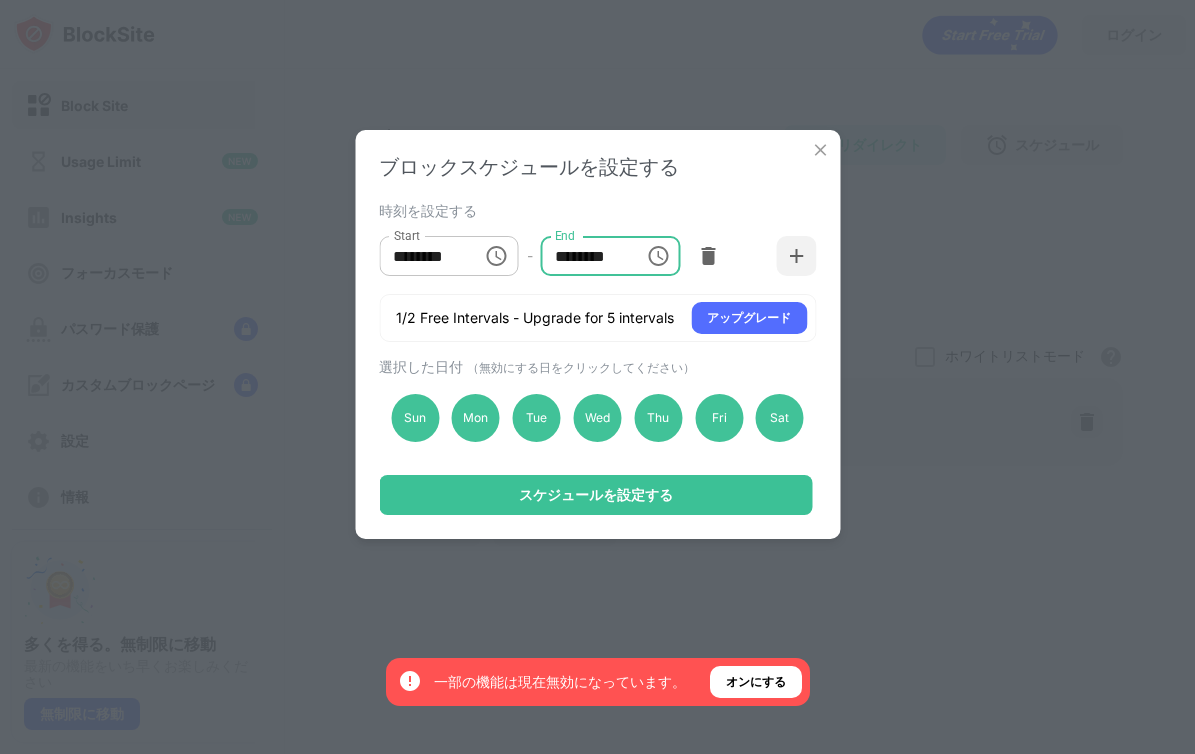 click 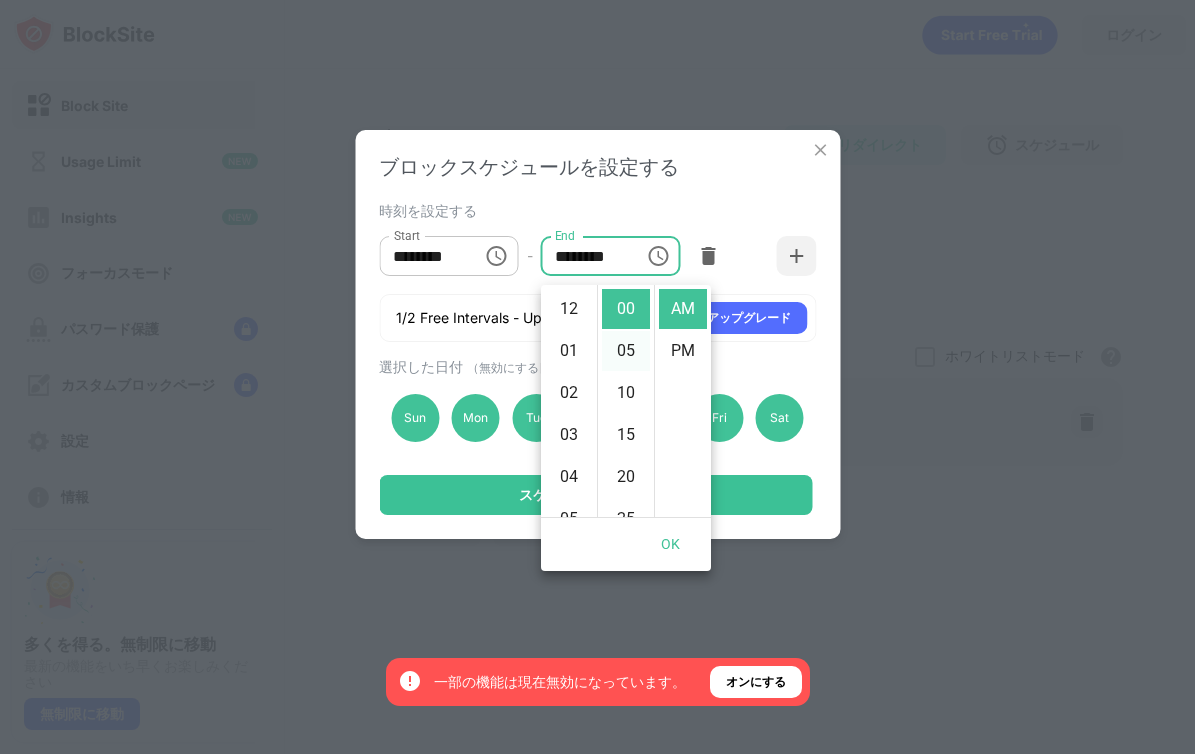 scroll, scrollTop: 528, scrollLeft: 0, axis: vertical 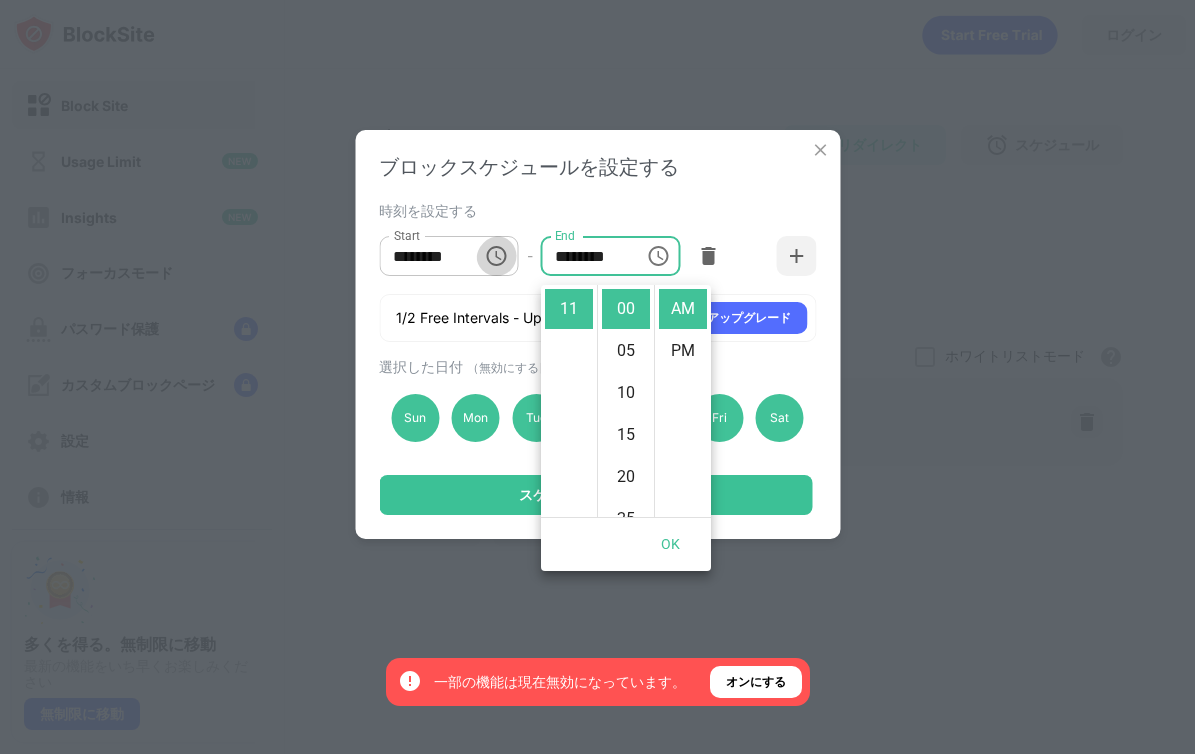 click 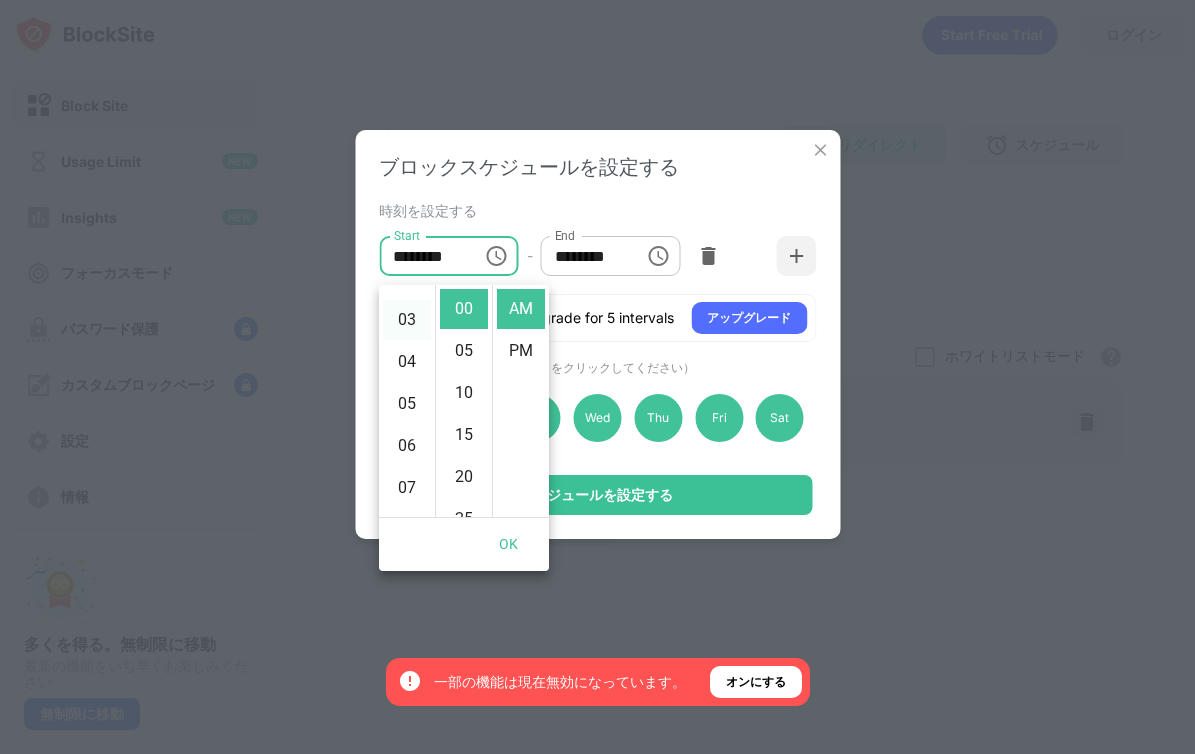 scroll, scrollTop: 128, scrollLeft: 0, axis: vertical 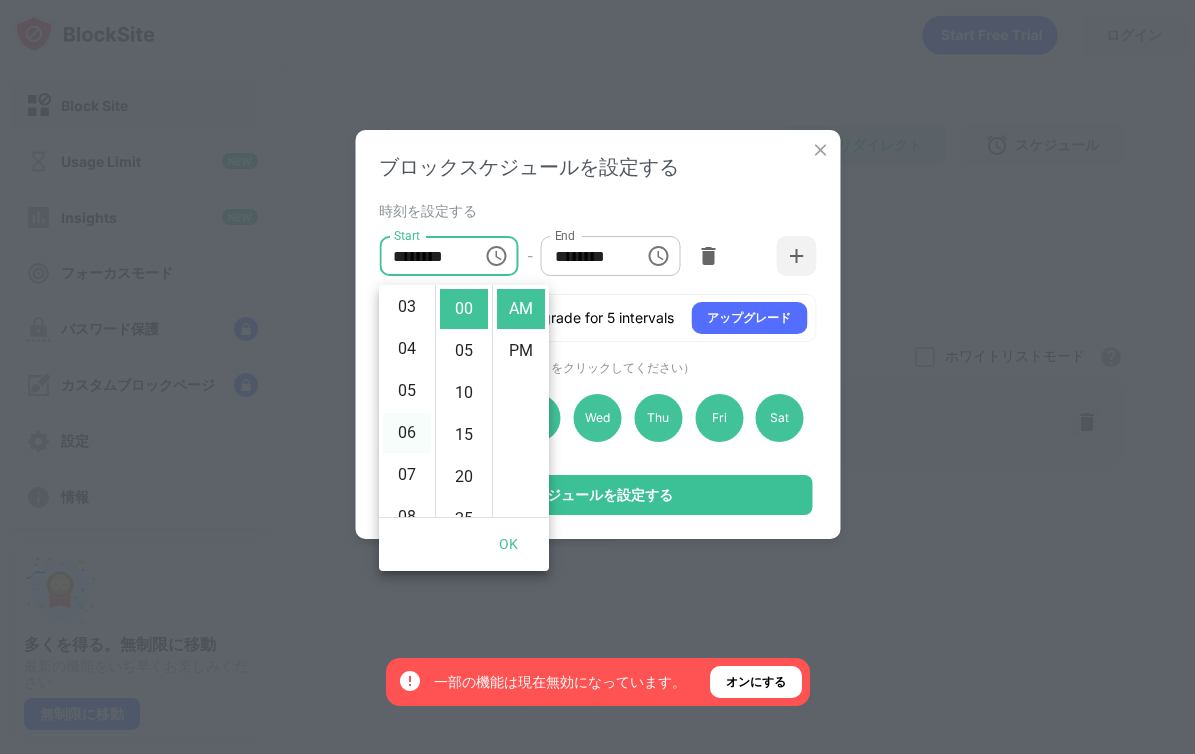 click on "06" at bounding box center (407, 433) 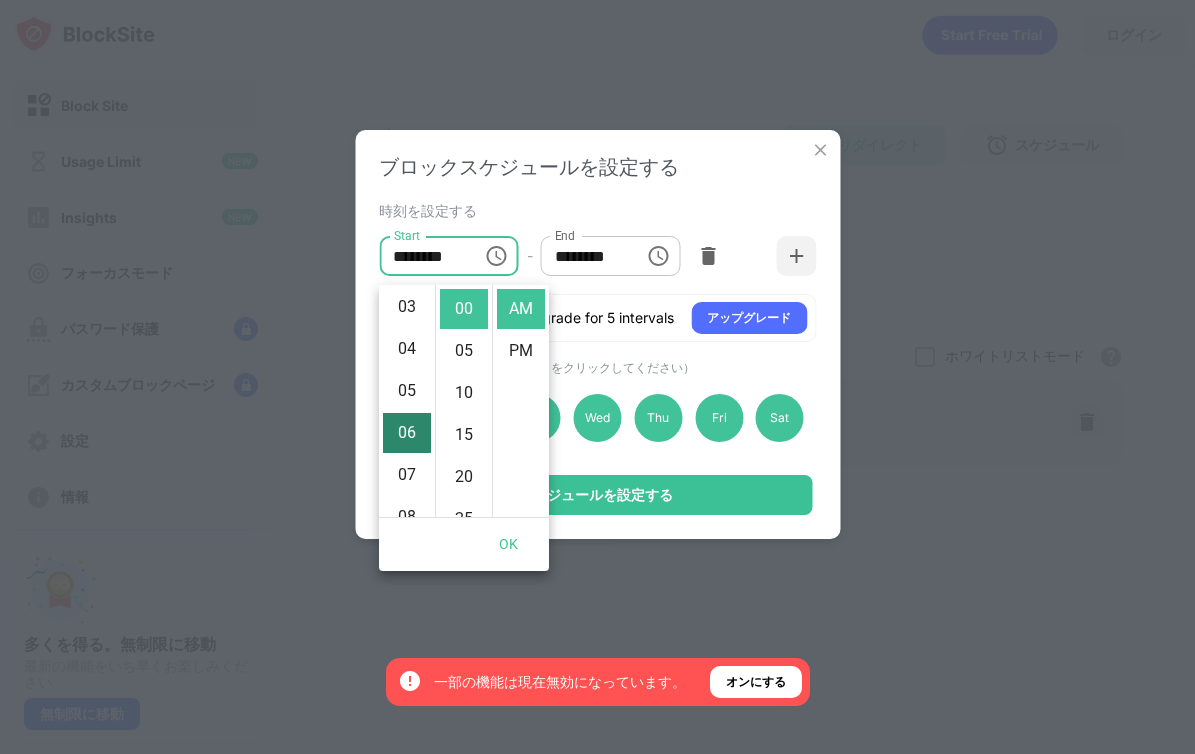 type on "********" 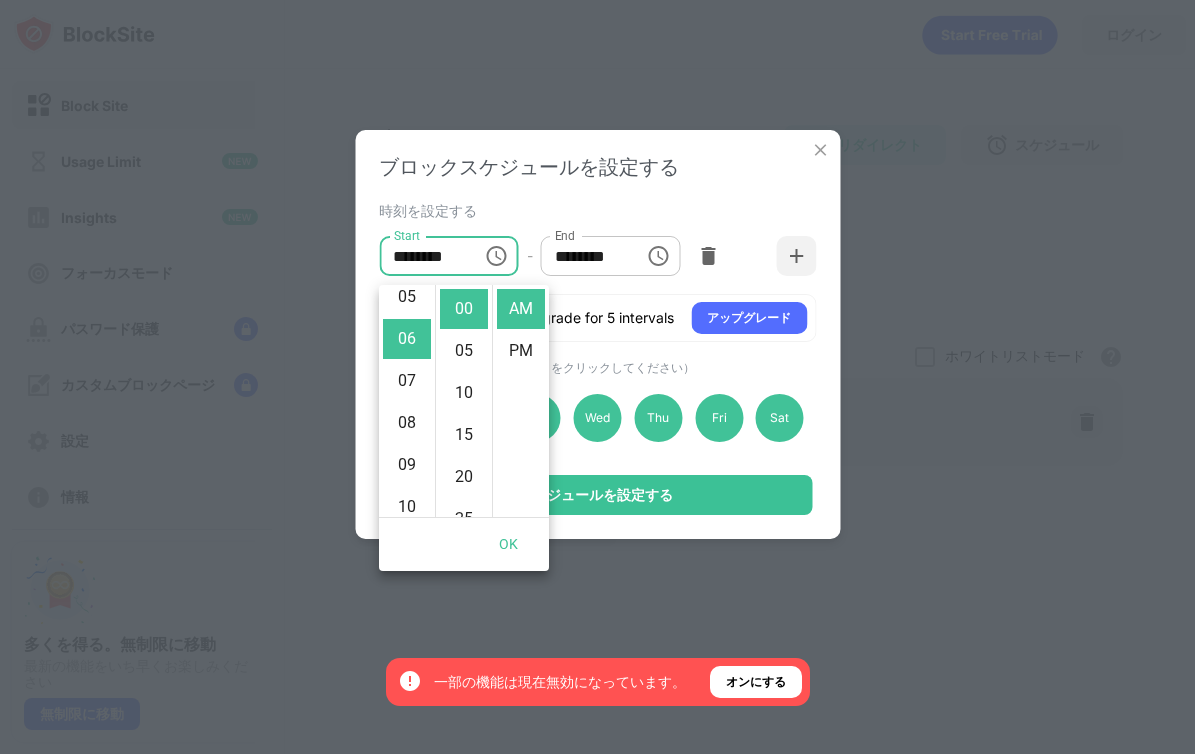scroll, scrollTop: 288, scrollLeft: 0, axis: vertical 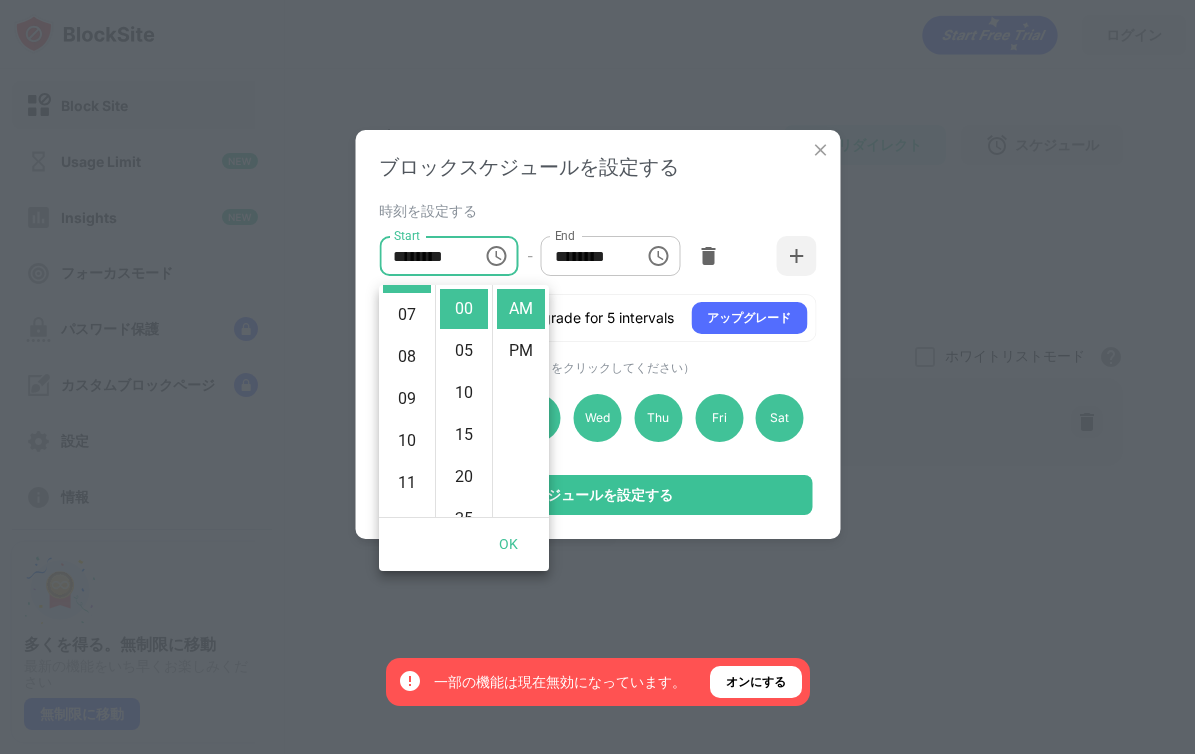 click 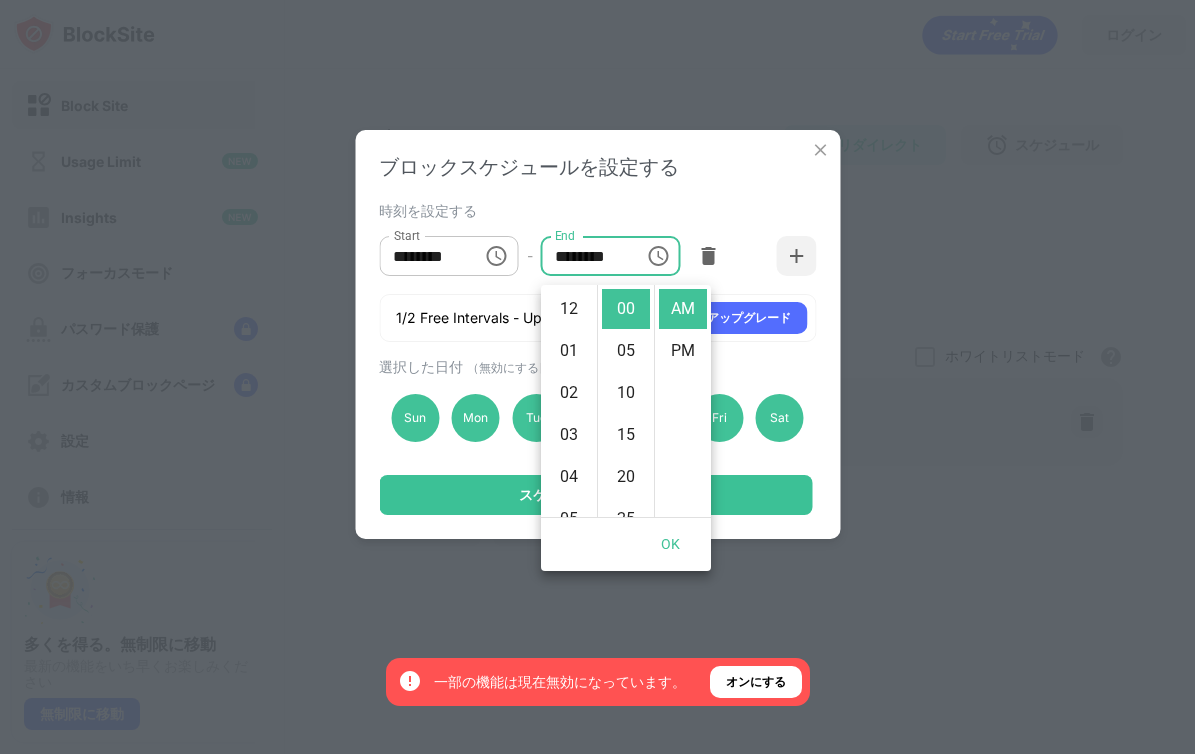 scroll, scrollTop: 528, scrollLeft: 0, axis: vertical 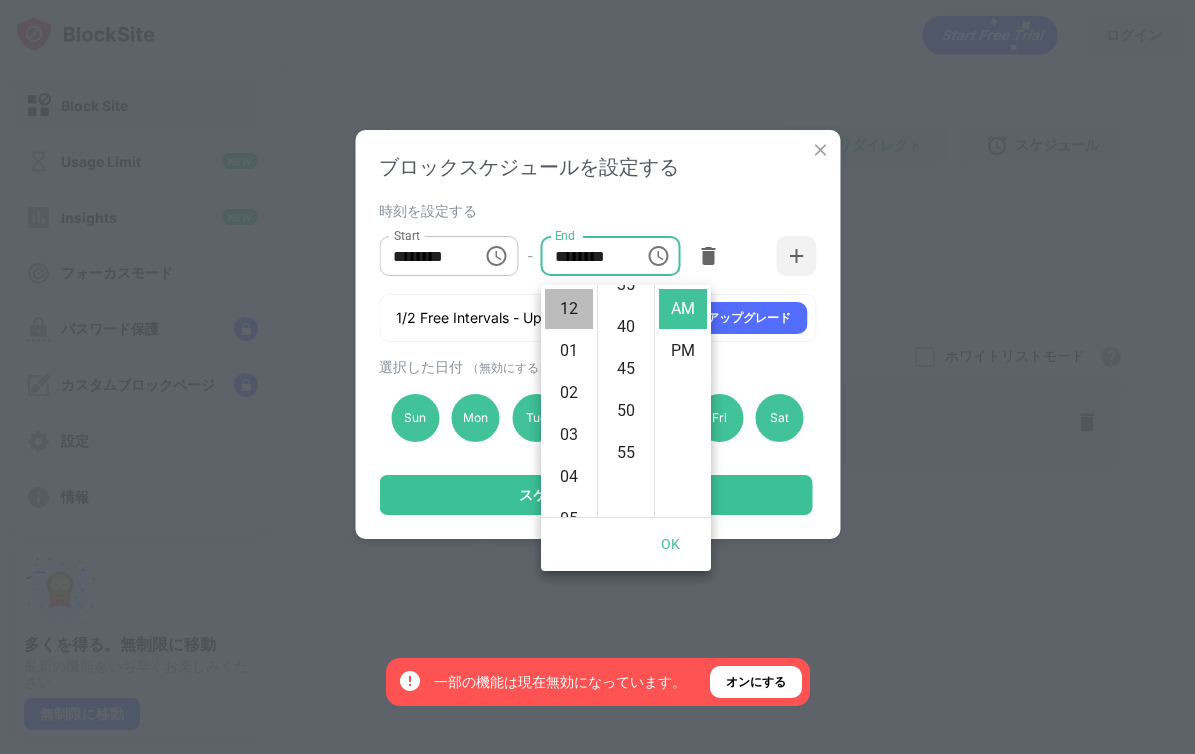 click on "12" at bounding box center [569, 309] 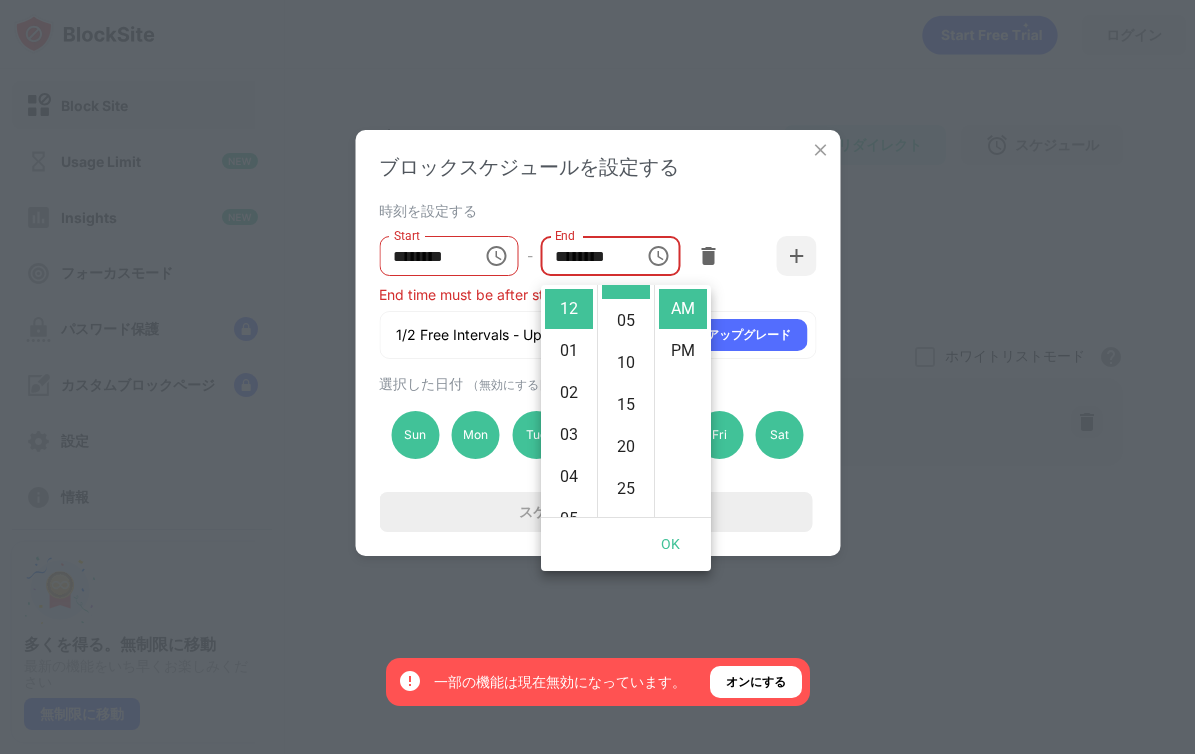 scroll, scrollTop: 0, scrollLeft: 0, axis: both 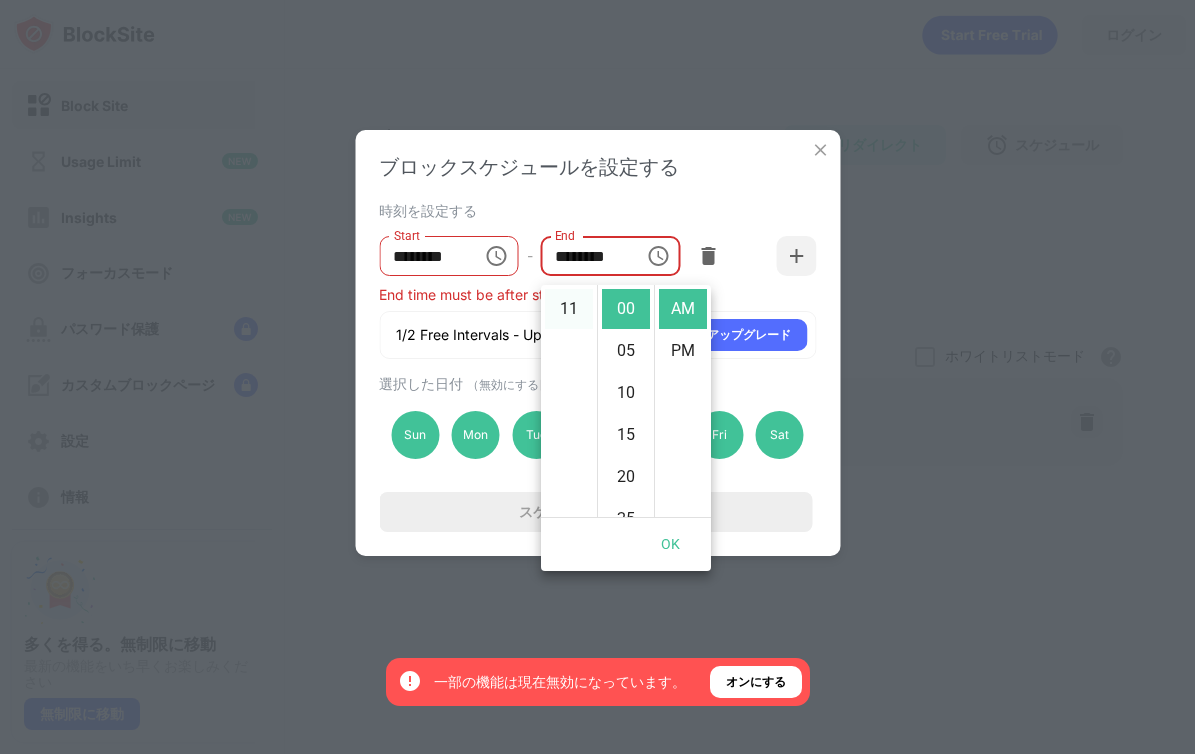 click on "11" at bounding box center [569, 309] 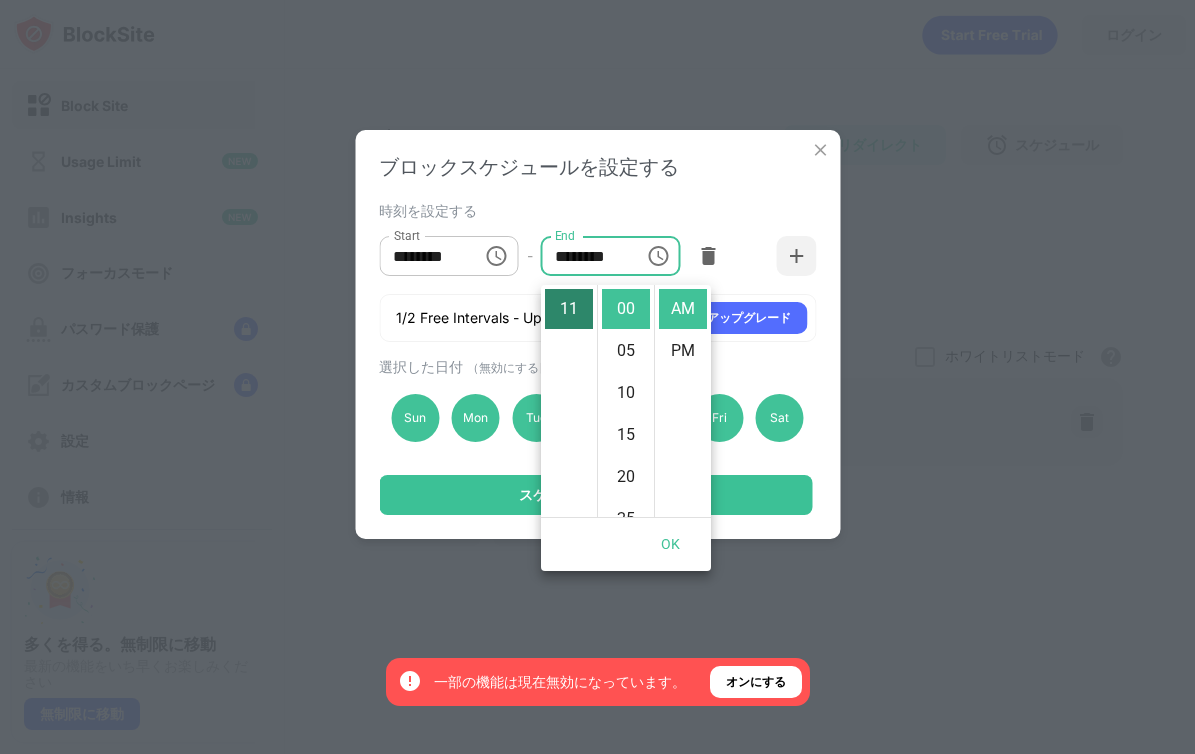 scroll, scrollTop: 528, scrollLeft: 0, axis: vertical 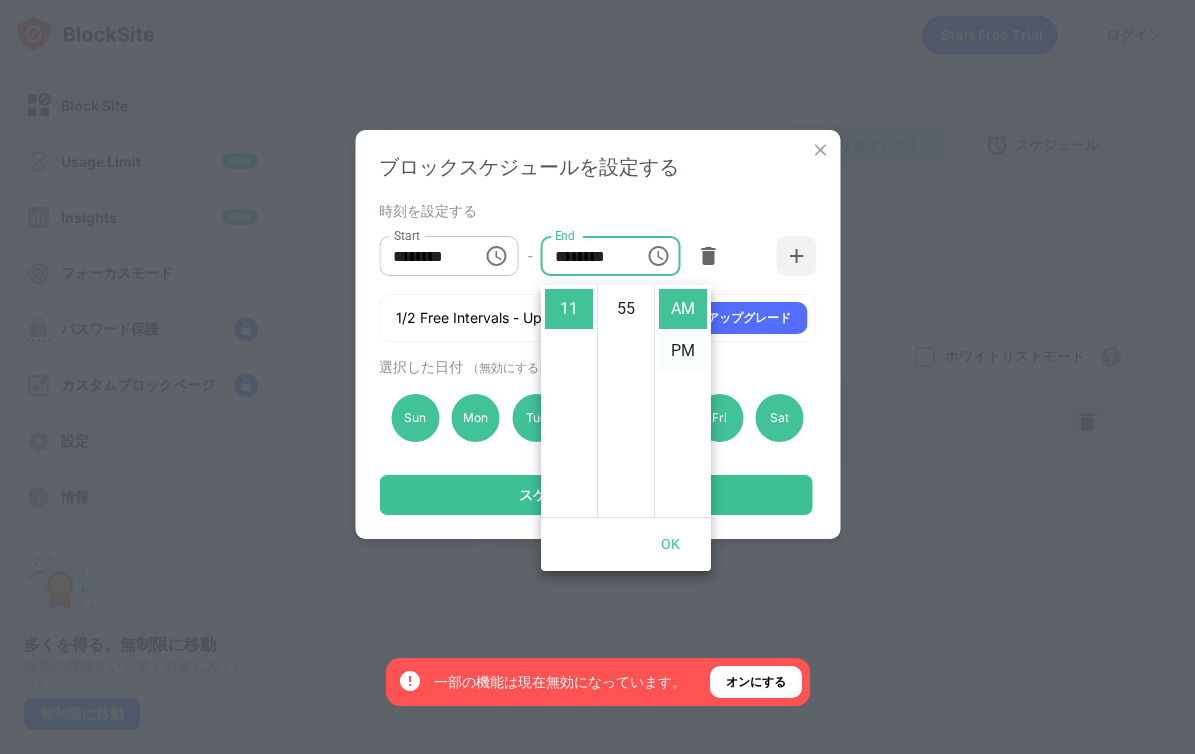 click on "PM" at bounding box center [683, 351] 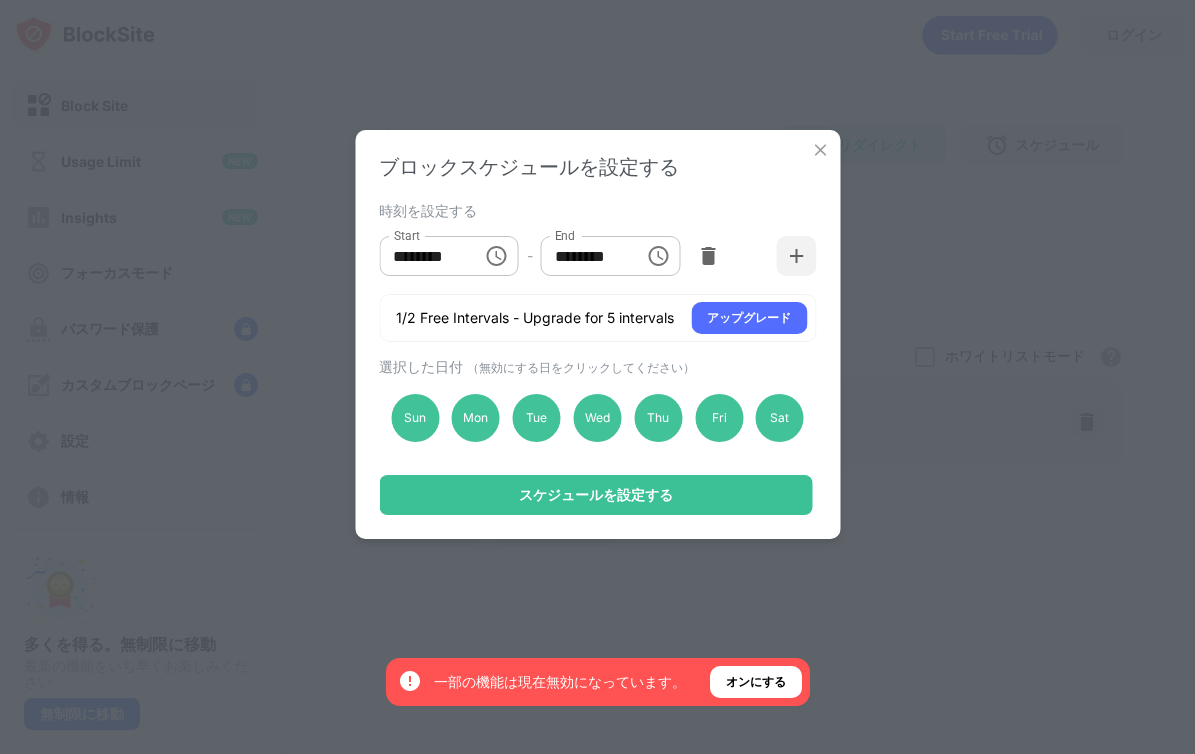 scroll, scrollTop: 48, scrollLeft: 0, axis: vertical 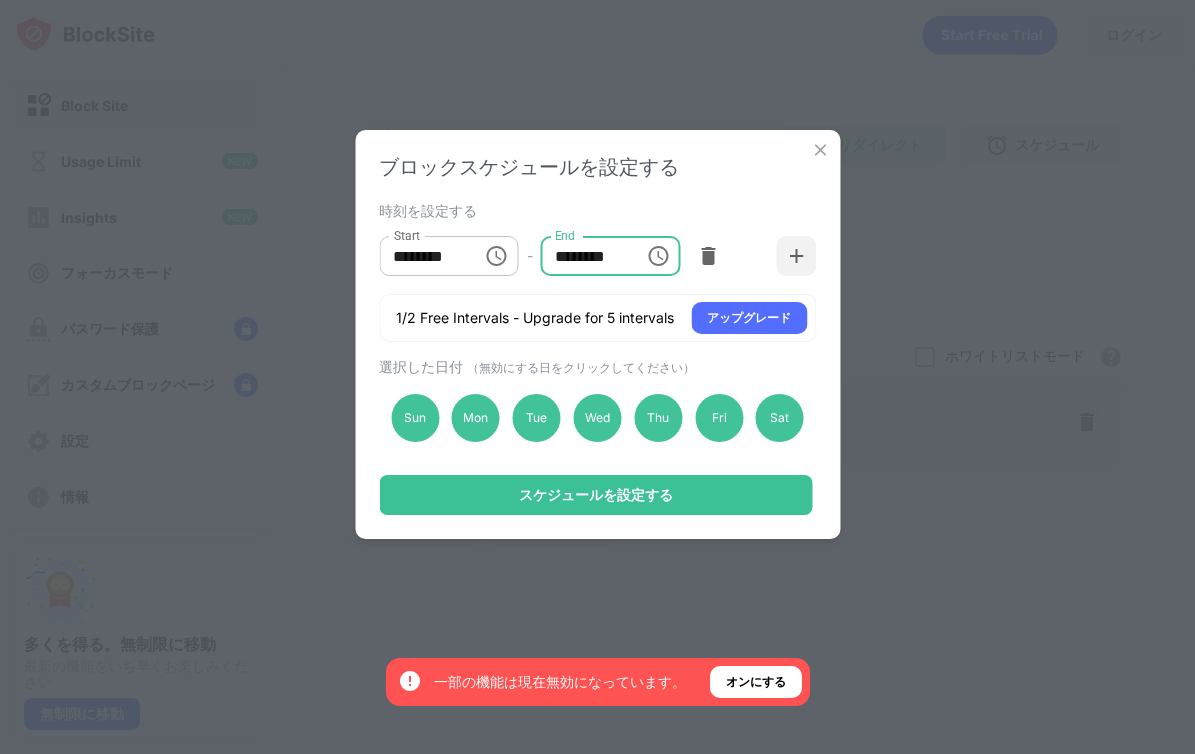 click on "********" at bounding box center [586, 256] 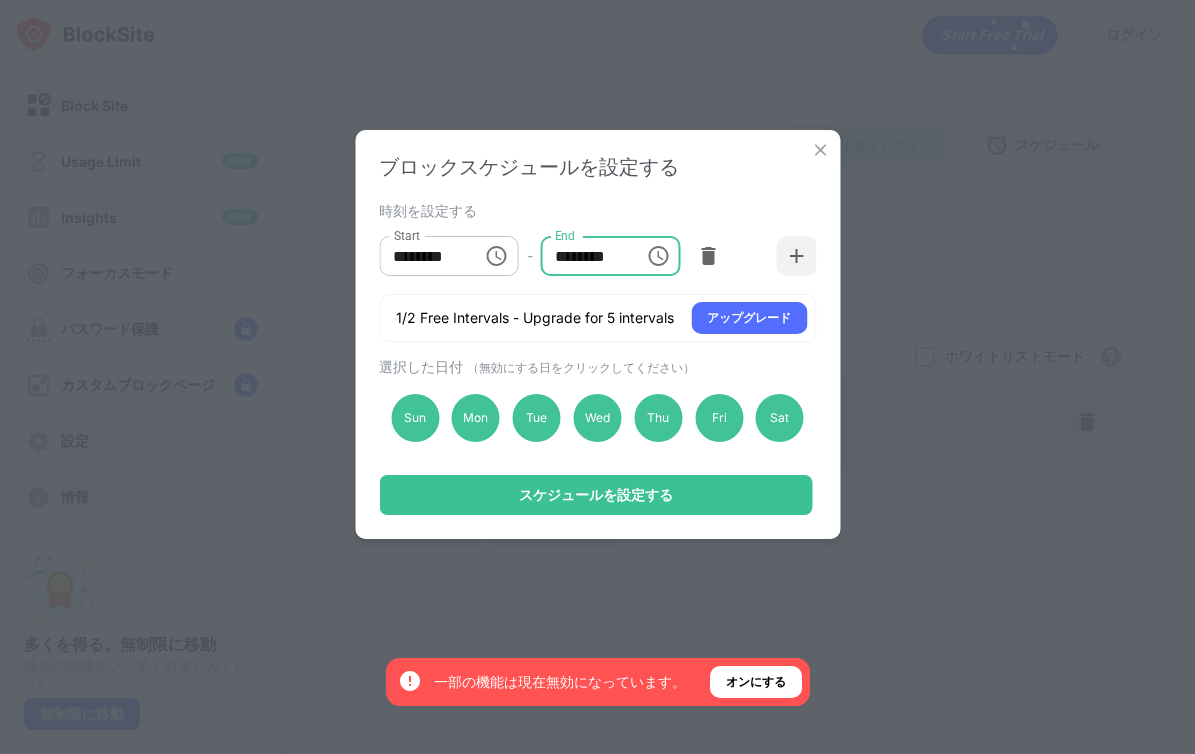 click on "ブロックスケジュールを設定する" at bounding box center (597, 167) 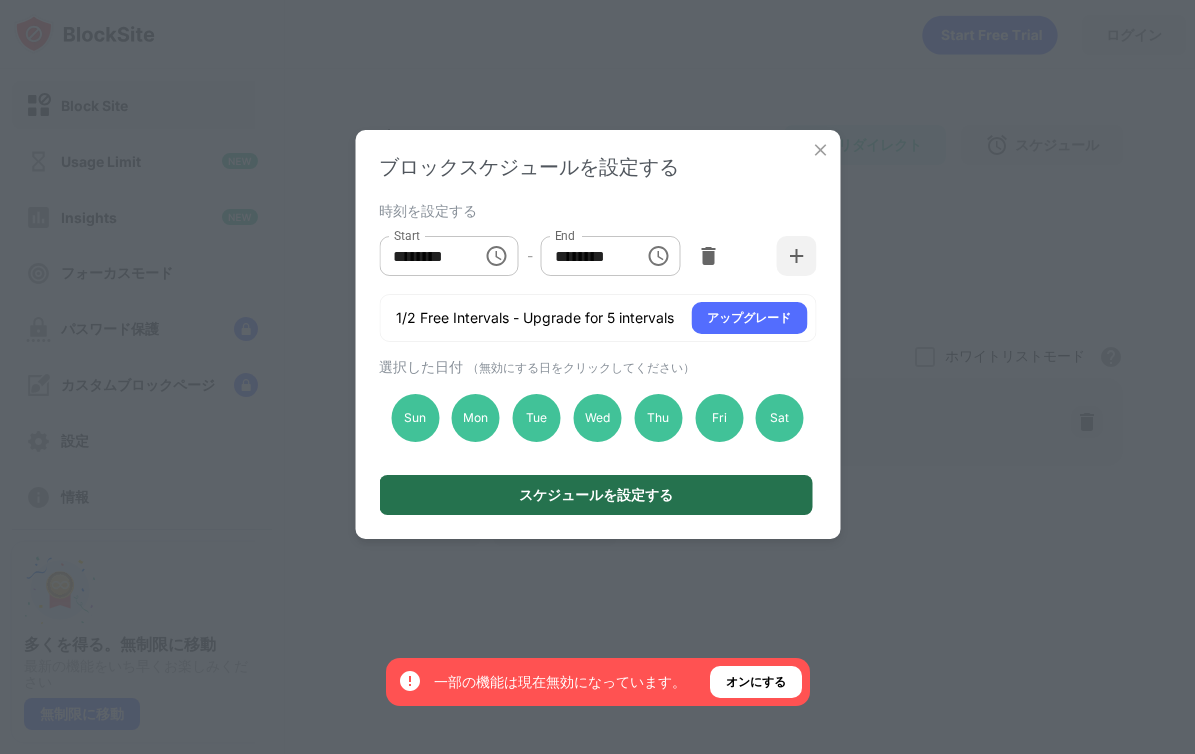 click on "スケジュールを設定する" at bounding box center (596, 495) 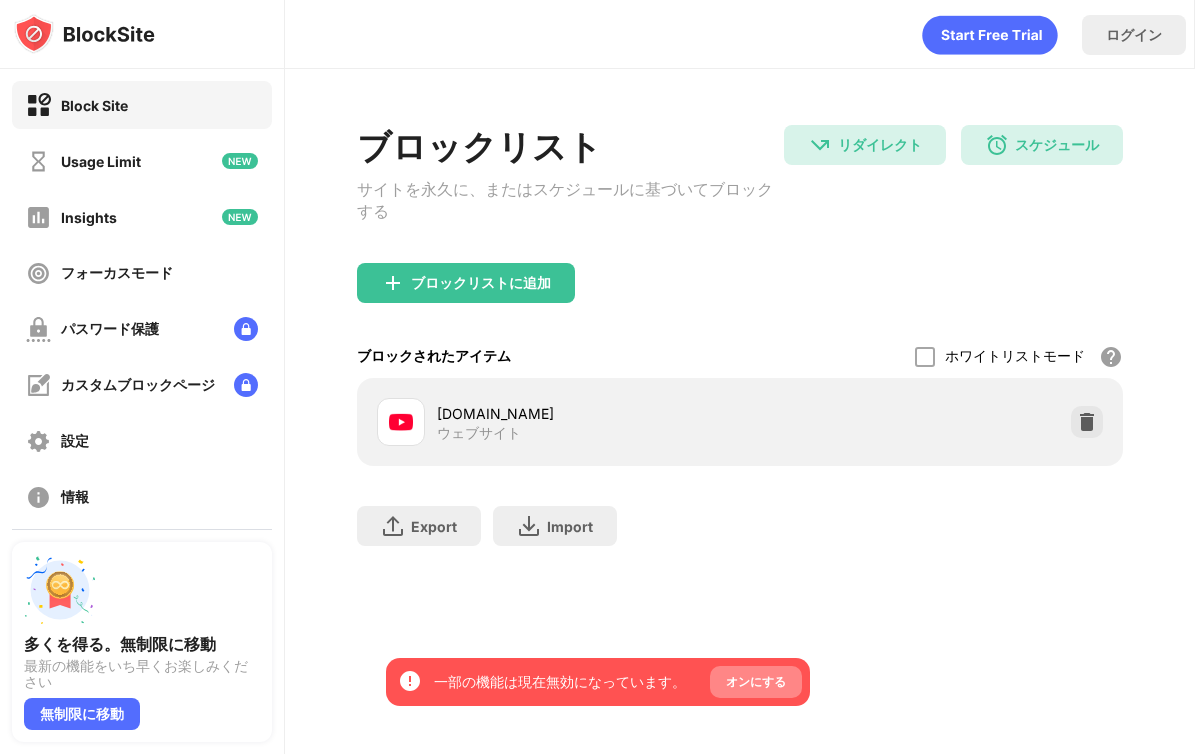 click on "オンにする" at bounding box center [756, 682] 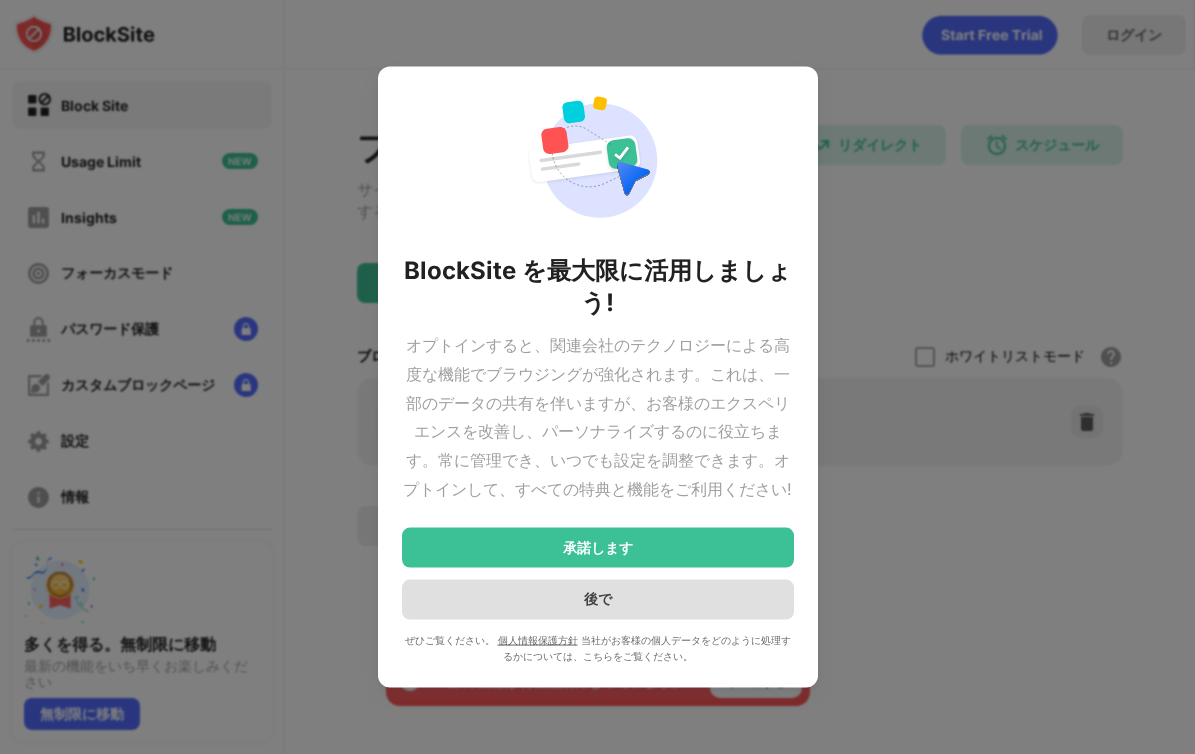 click on "後で" at bounding box center (598, 599) 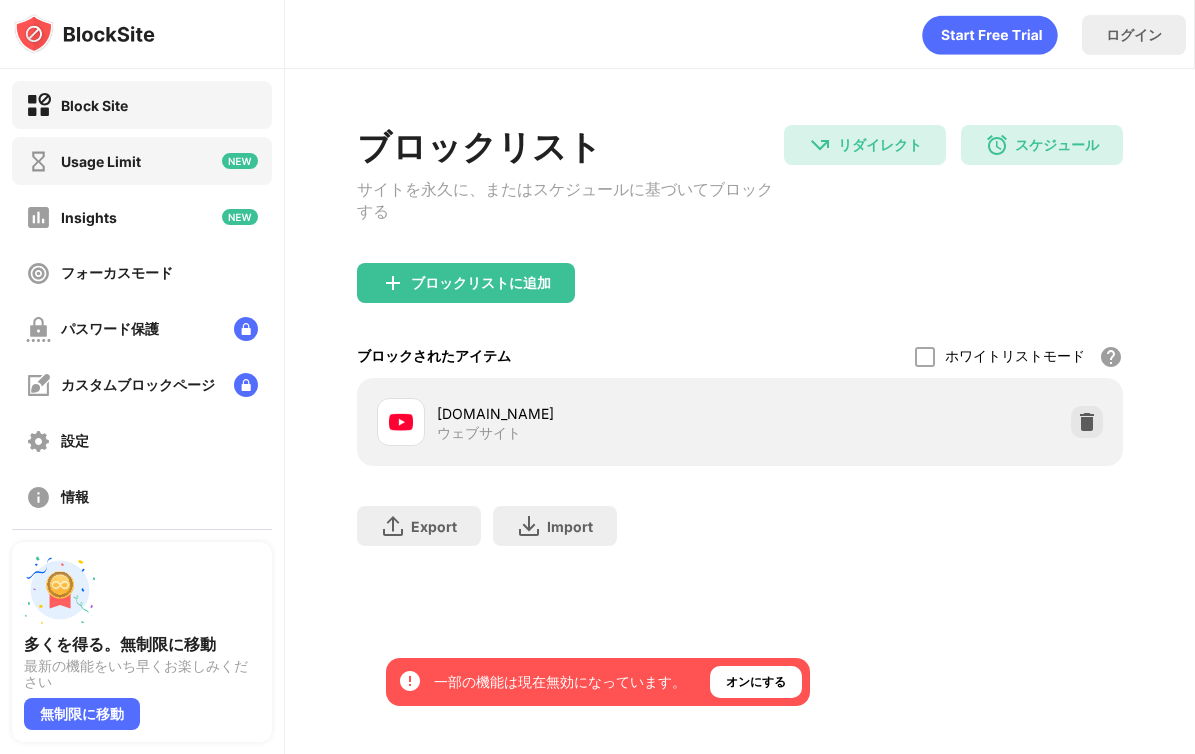 click on "Usage Limit" at bounding box center (142, 161) 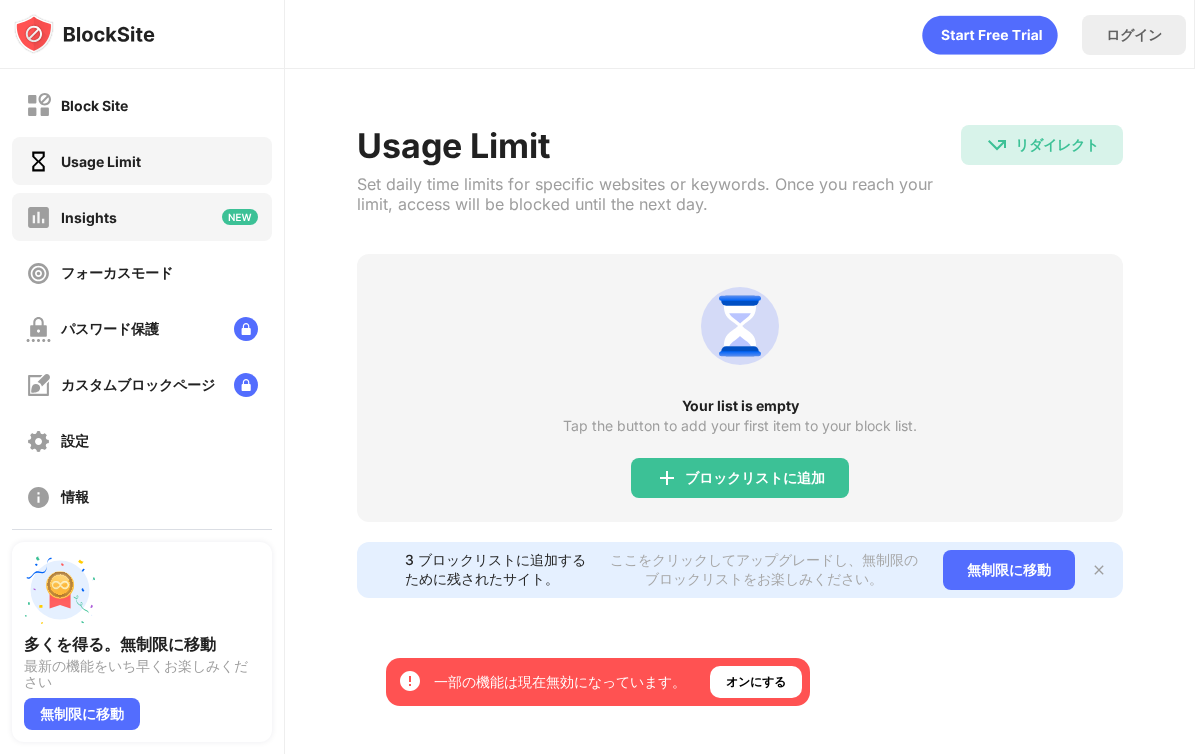 click on "Insights" at bounding box center (142, 217) 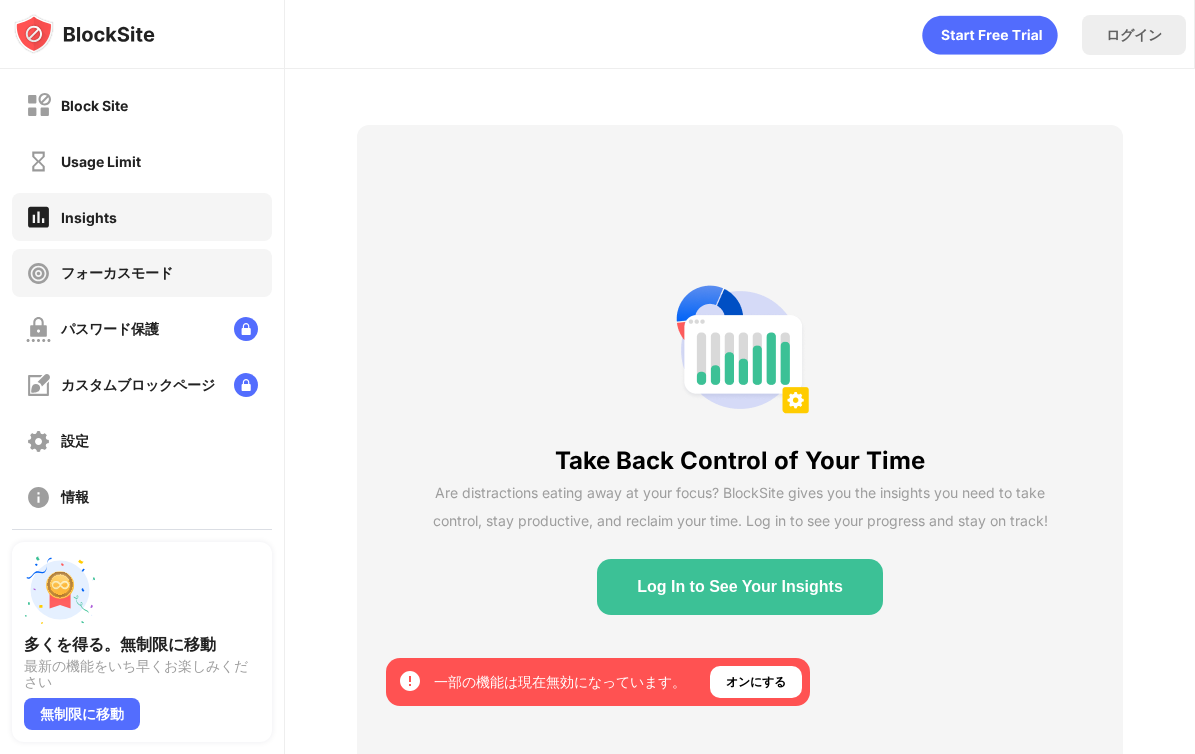 click on "フォーカスモード" at bounding box center [142, 273] 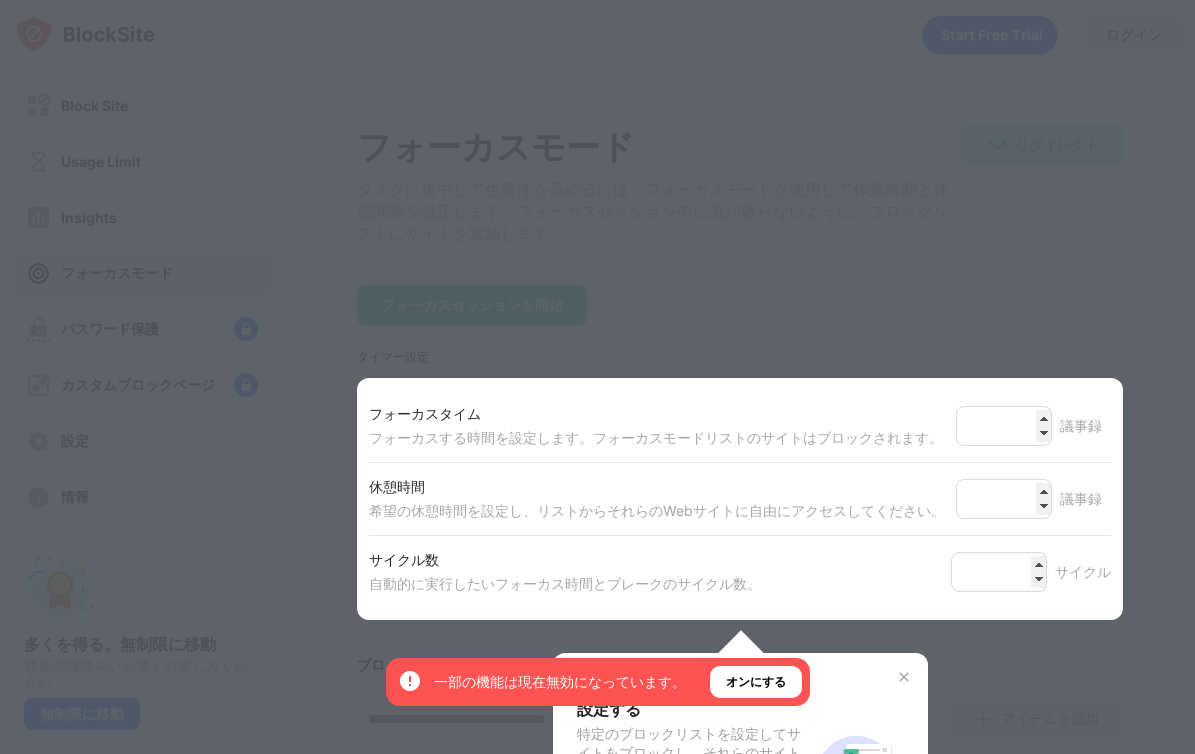 click at bounding box center (597, 377) 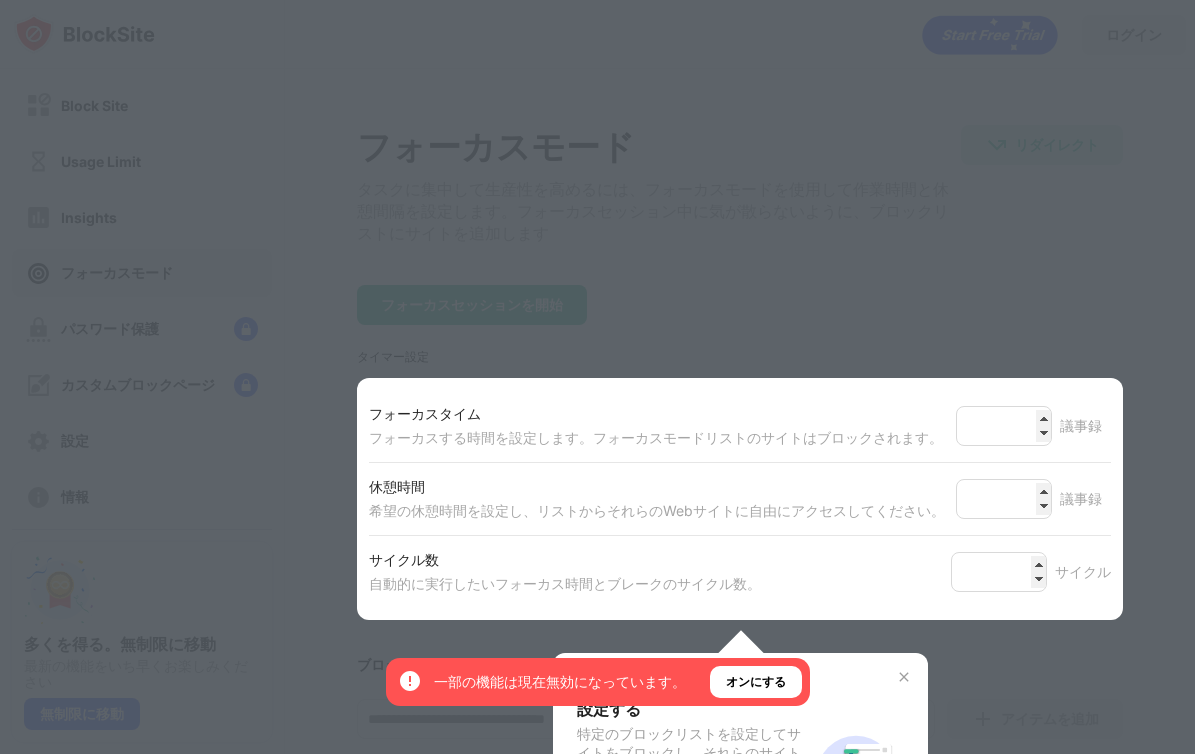 click at bounding box center [597, 377] 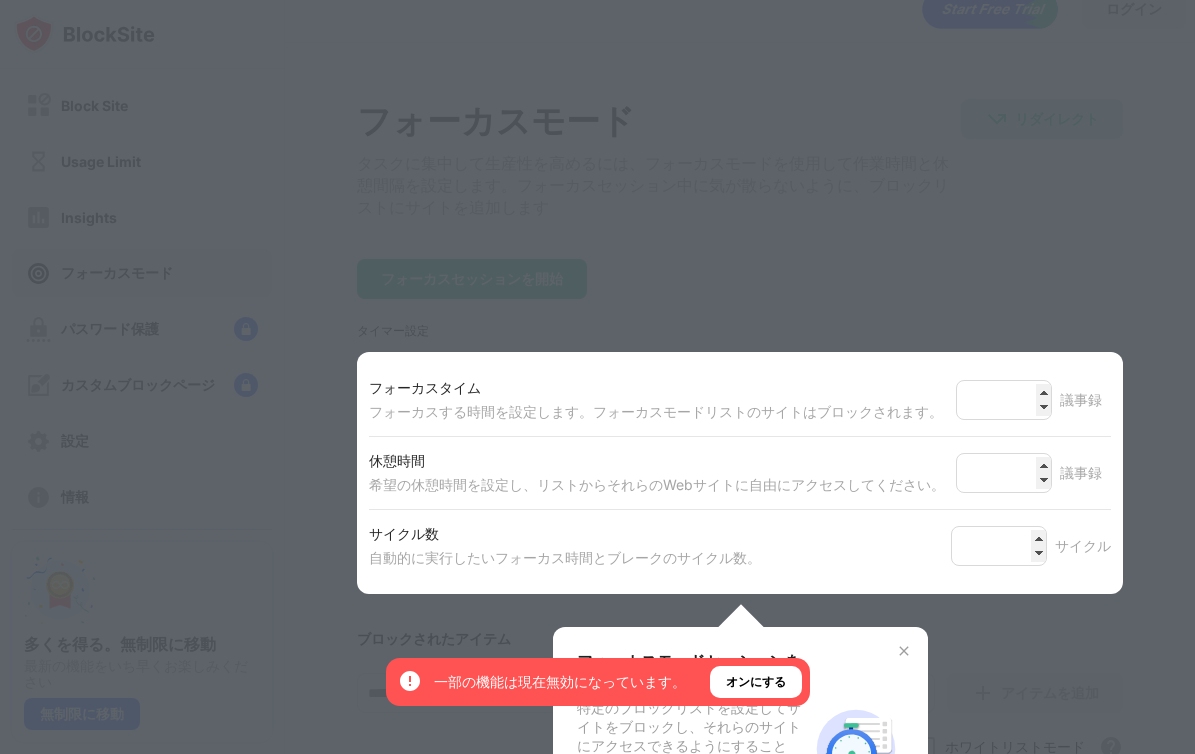 scroll, scrollTop: 437, scrollLeft: 0, axis: vertical 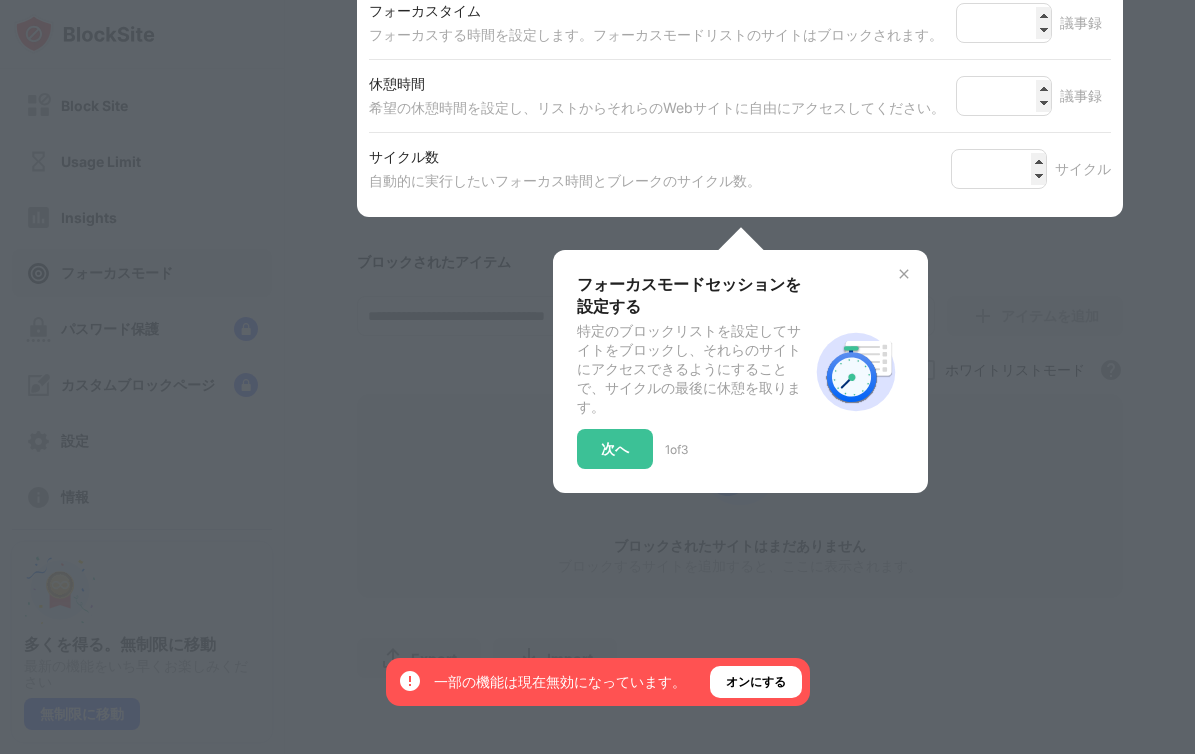 click at bounding box center (904, 274) 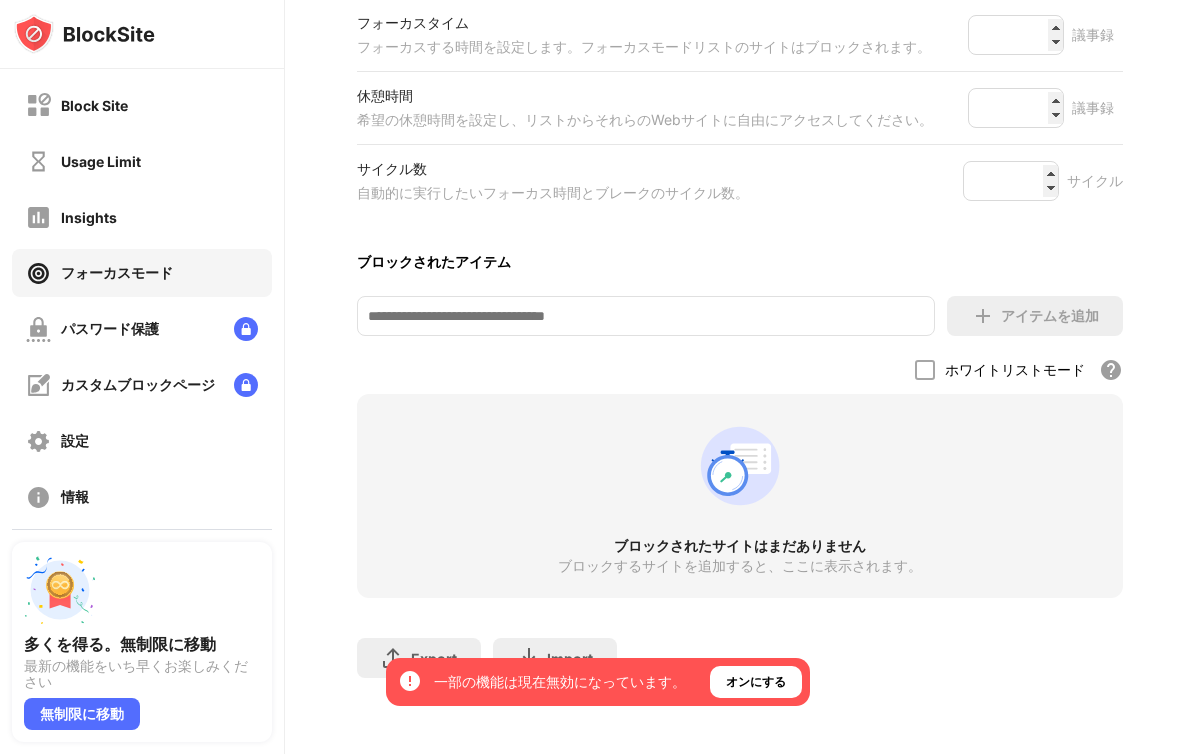 scroll, scrollTop: 413, scrollLeft: 0, axis: vertical 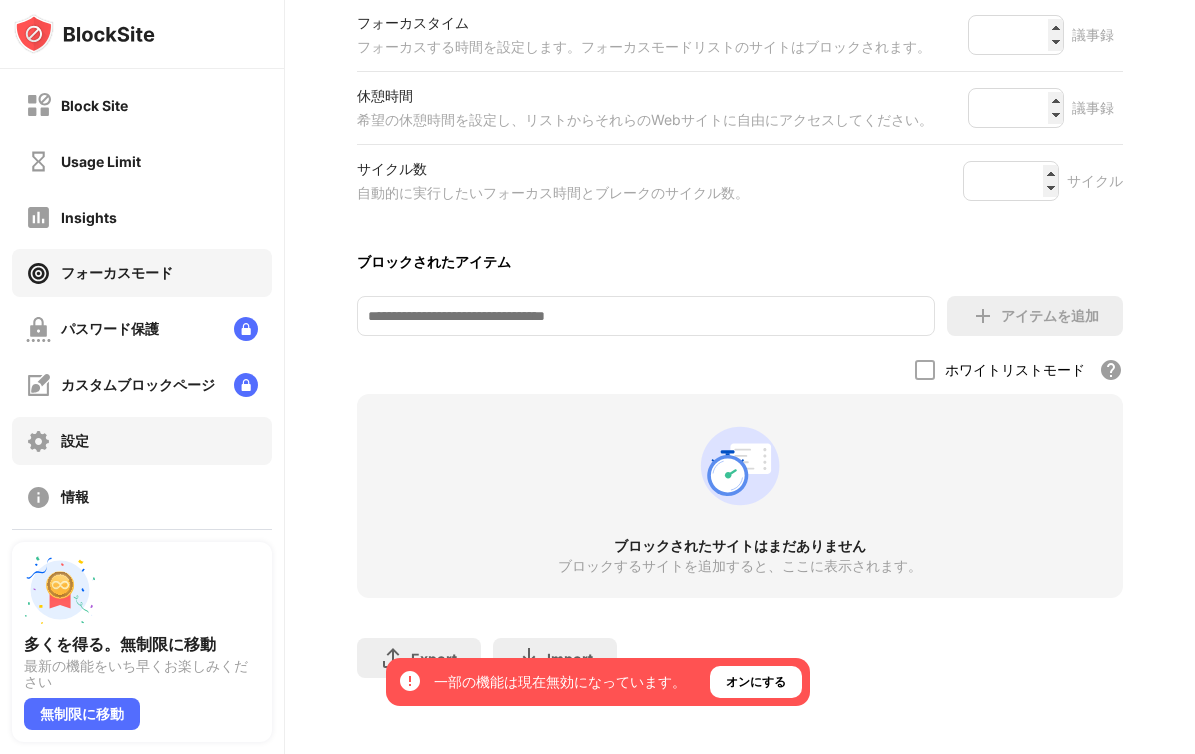 click on "設定" at bounding box center (75, 441) 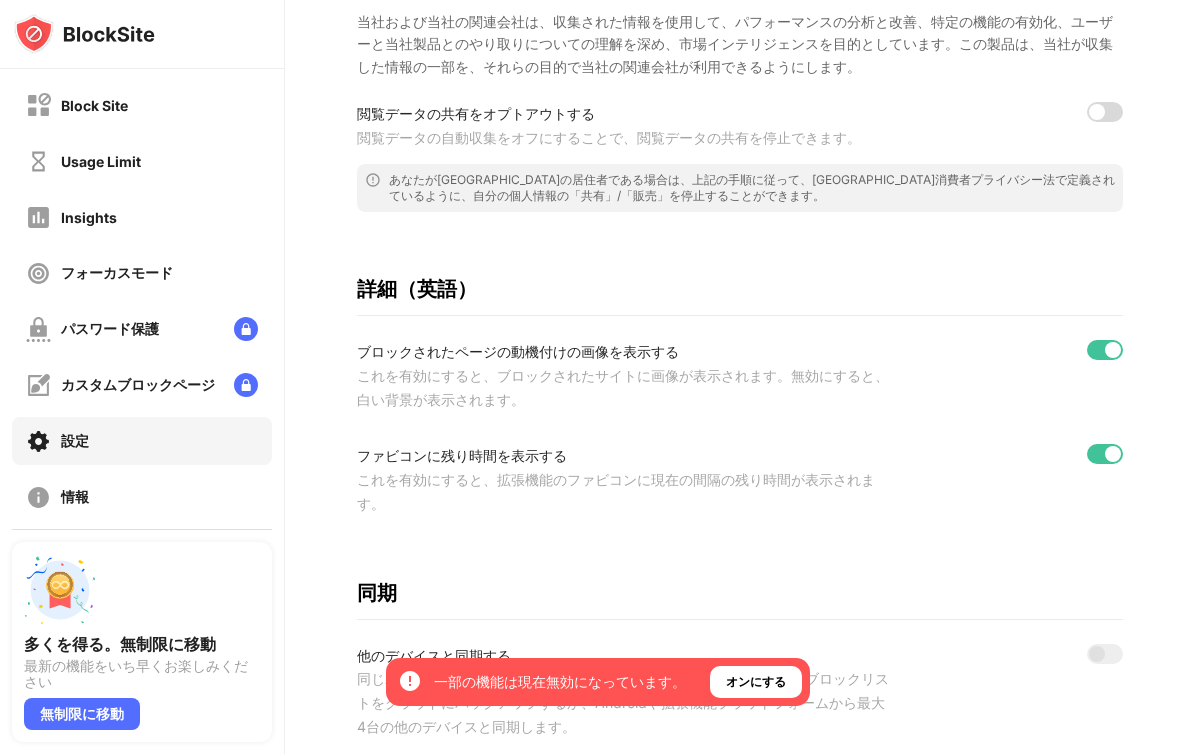 scroll, scrollTop: 0, scrollLeft: 0, axis: both 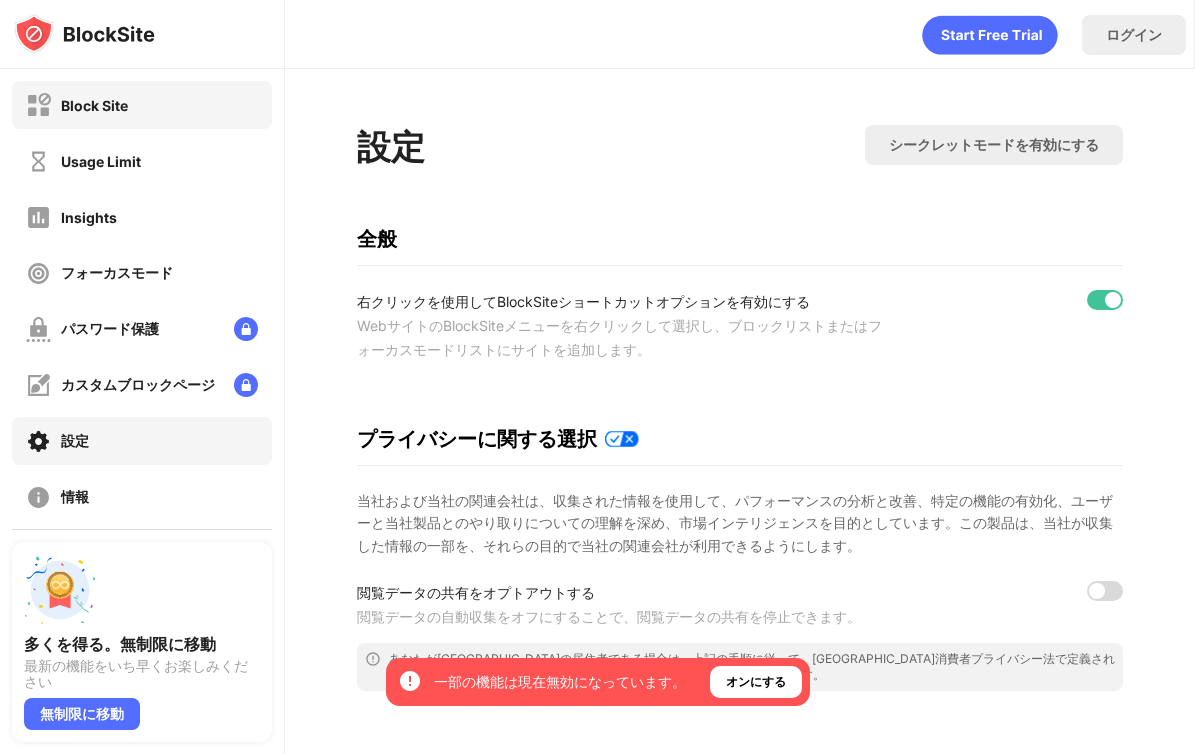 click on "Block Site" at bounding box center [142, 105] 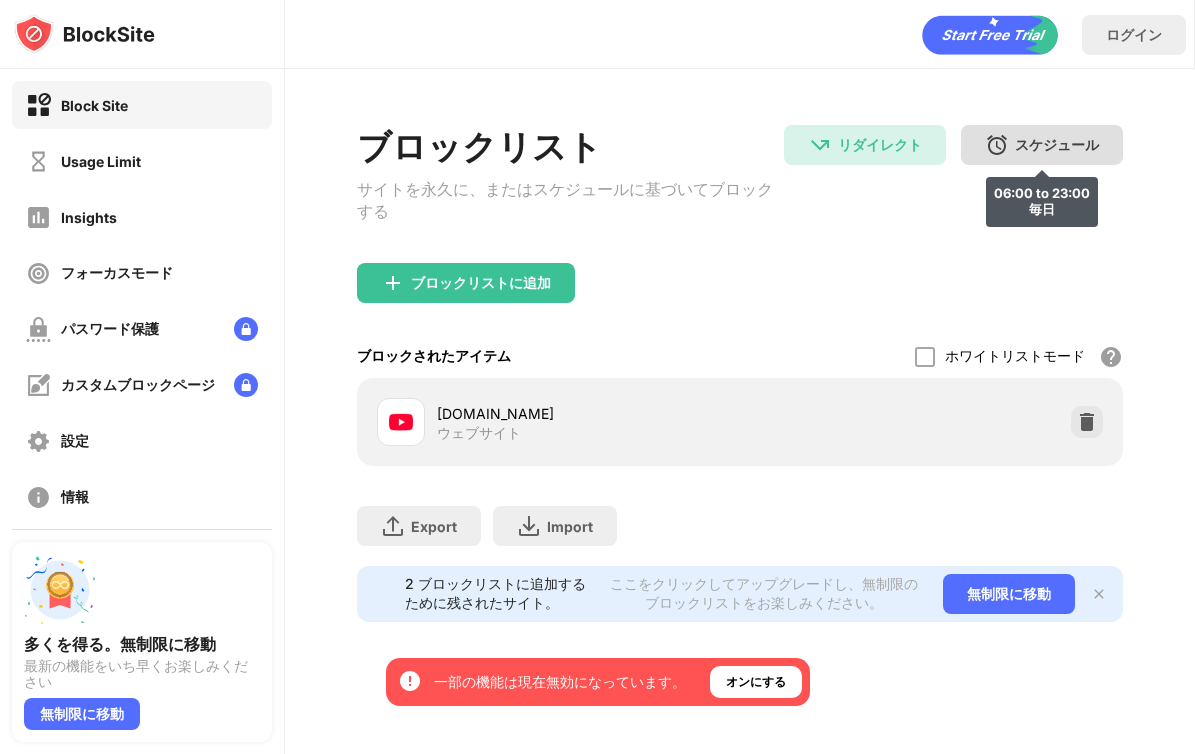 click on "スケジュール" at bounding box center (1057, 145) 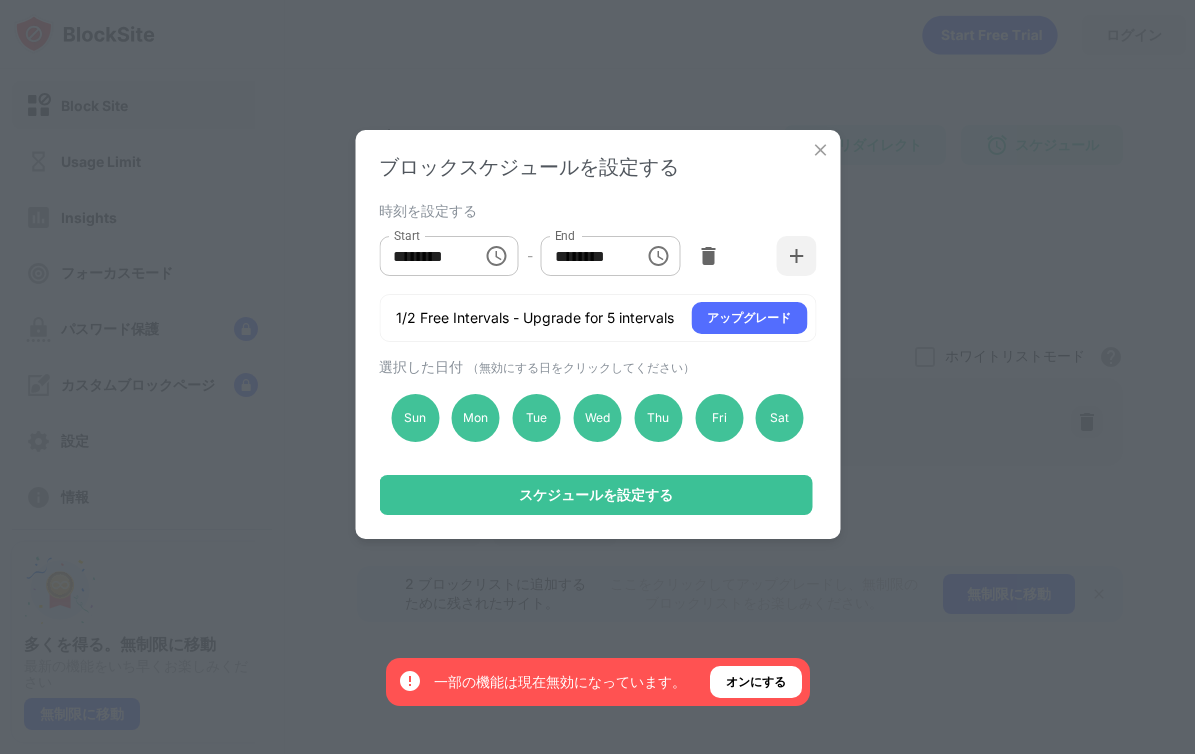 click 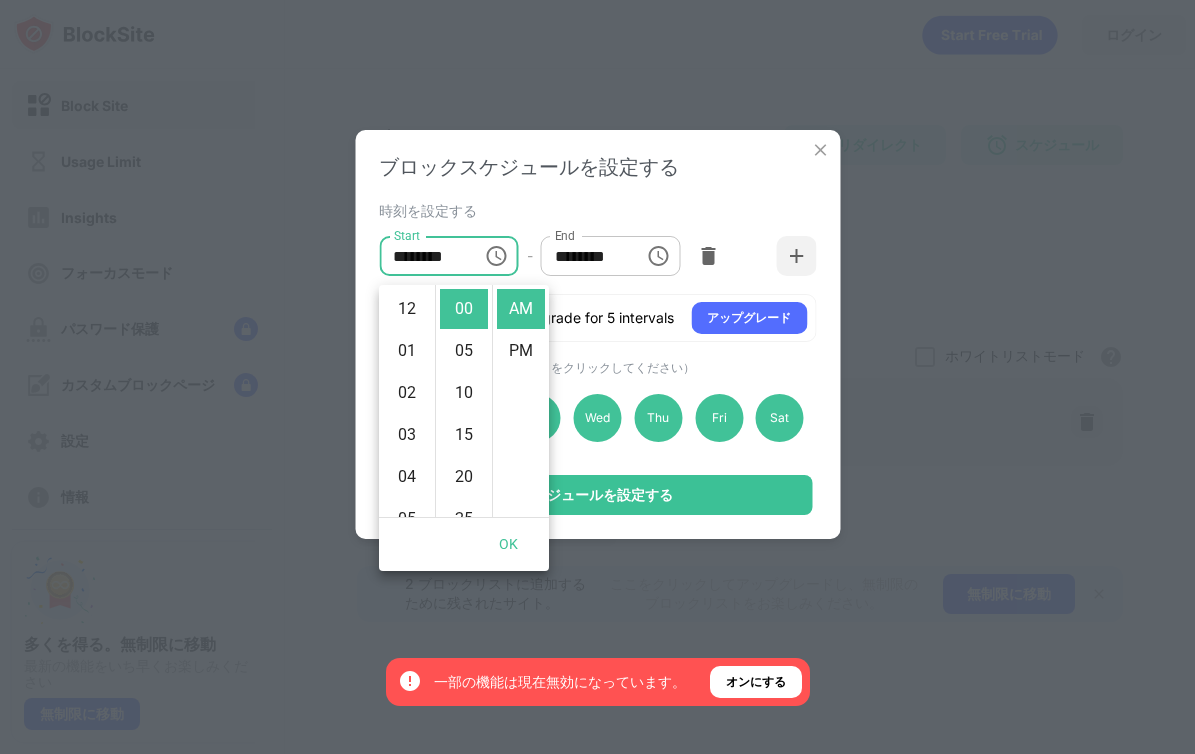 scroll, scrollTop: 288, scrollLeft: 0, axis: vertical 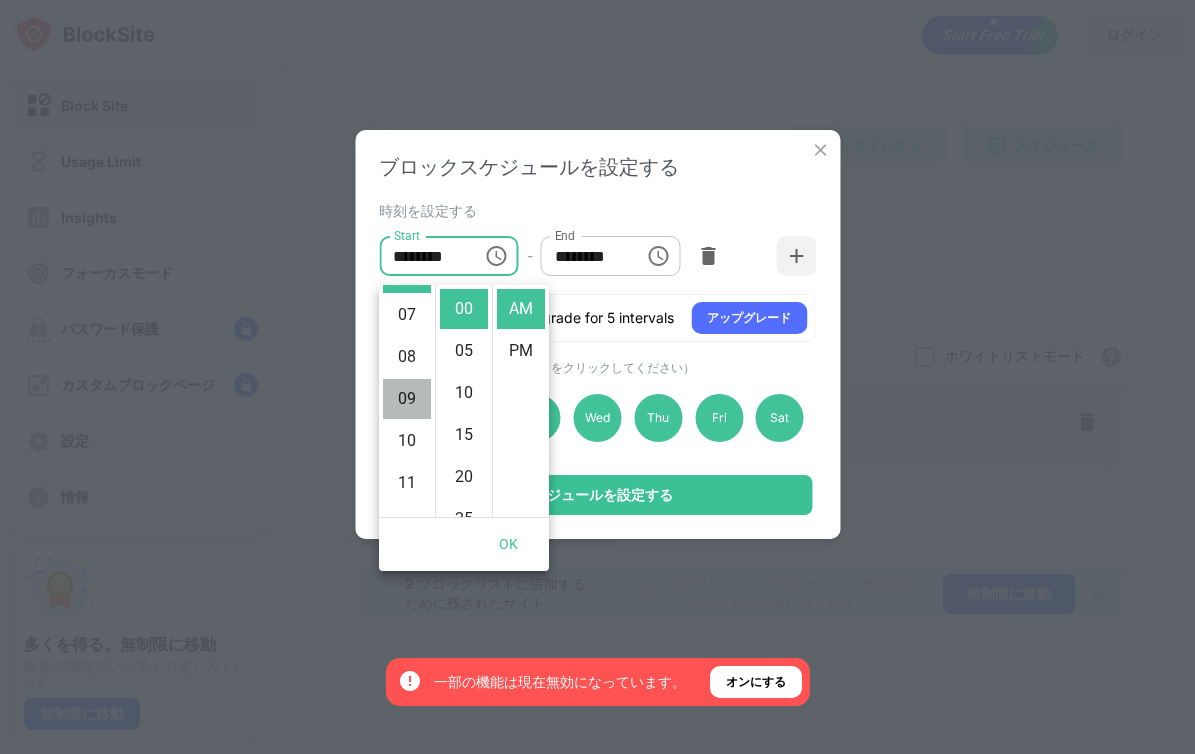 click on "09" at bounding box center (407, 399) 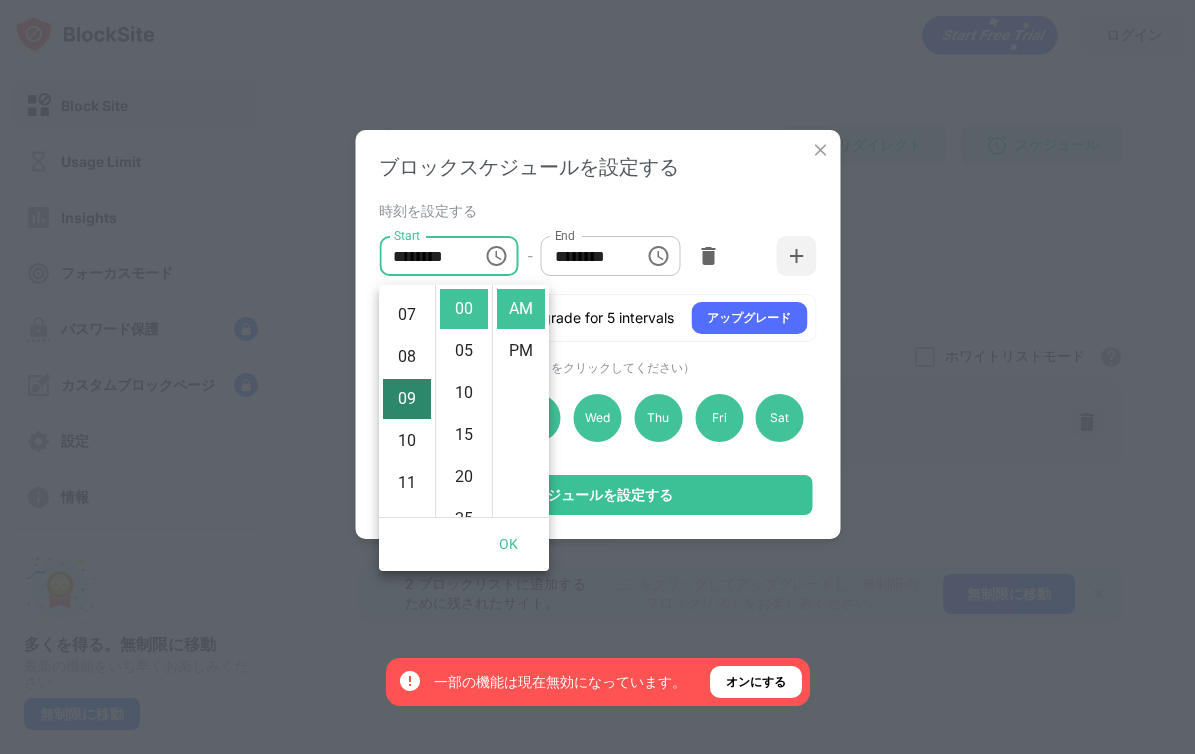 type on "********" 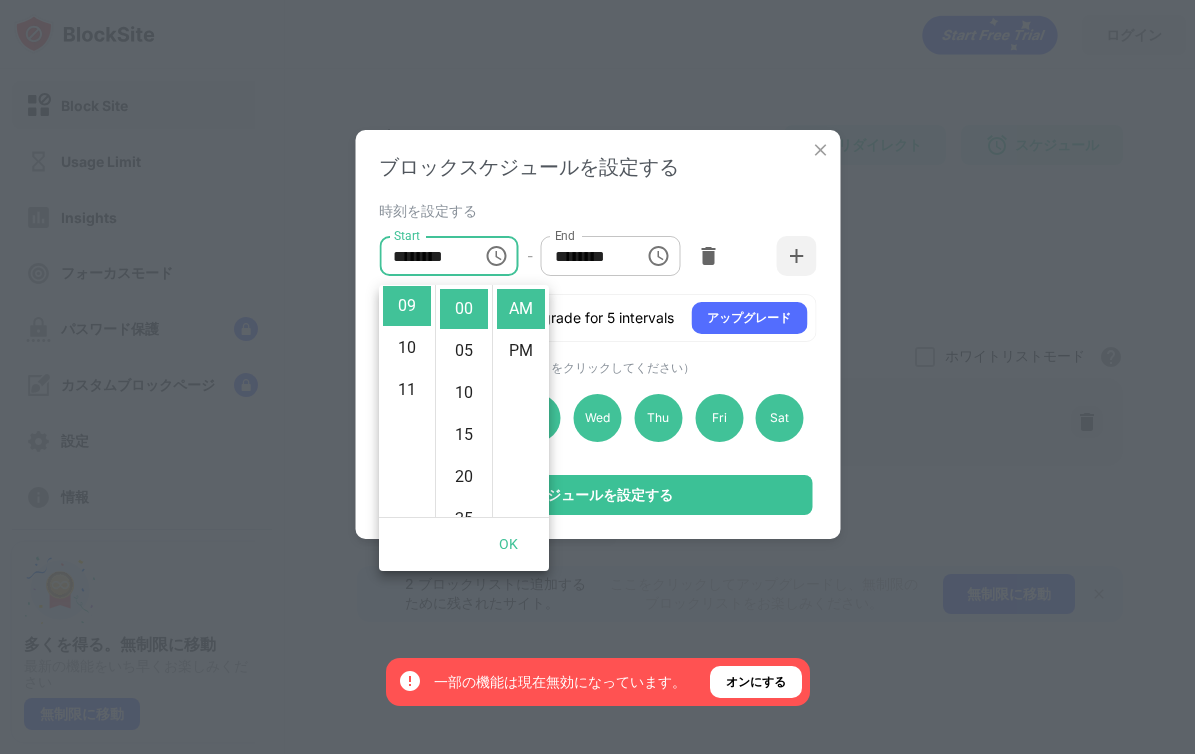 scroll, scrollTop: 432, scrollLeft: 0, axis: vertical 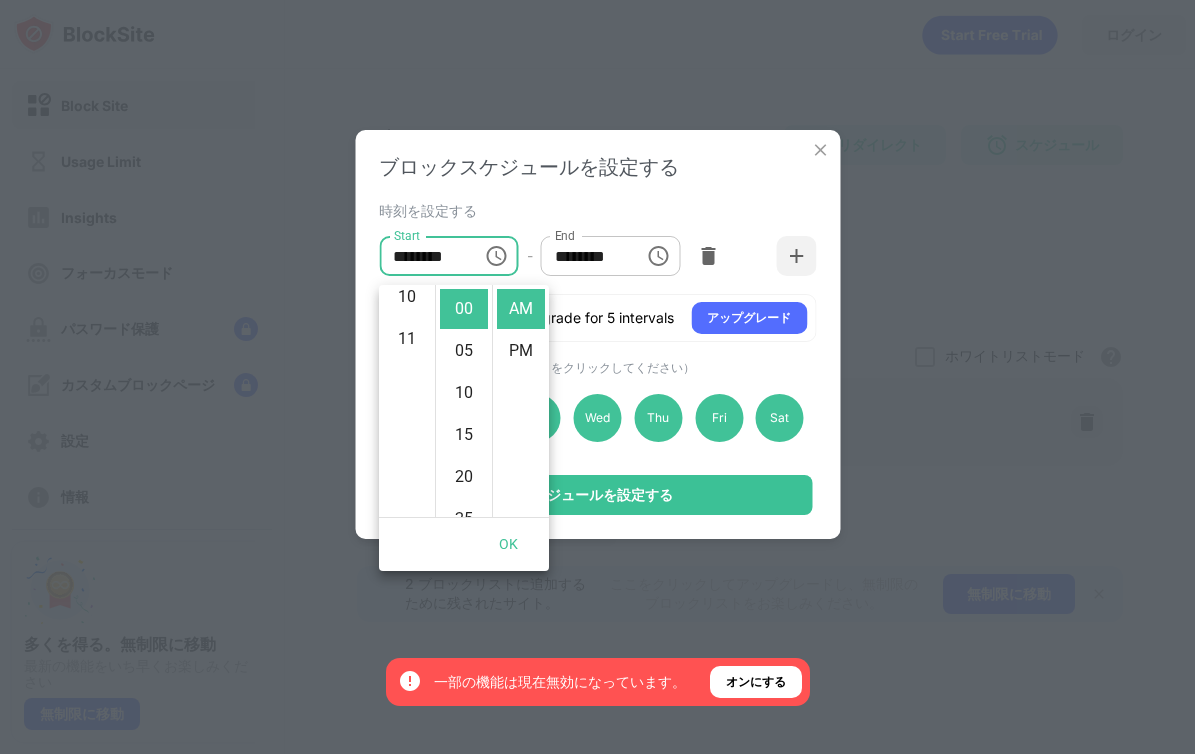 click 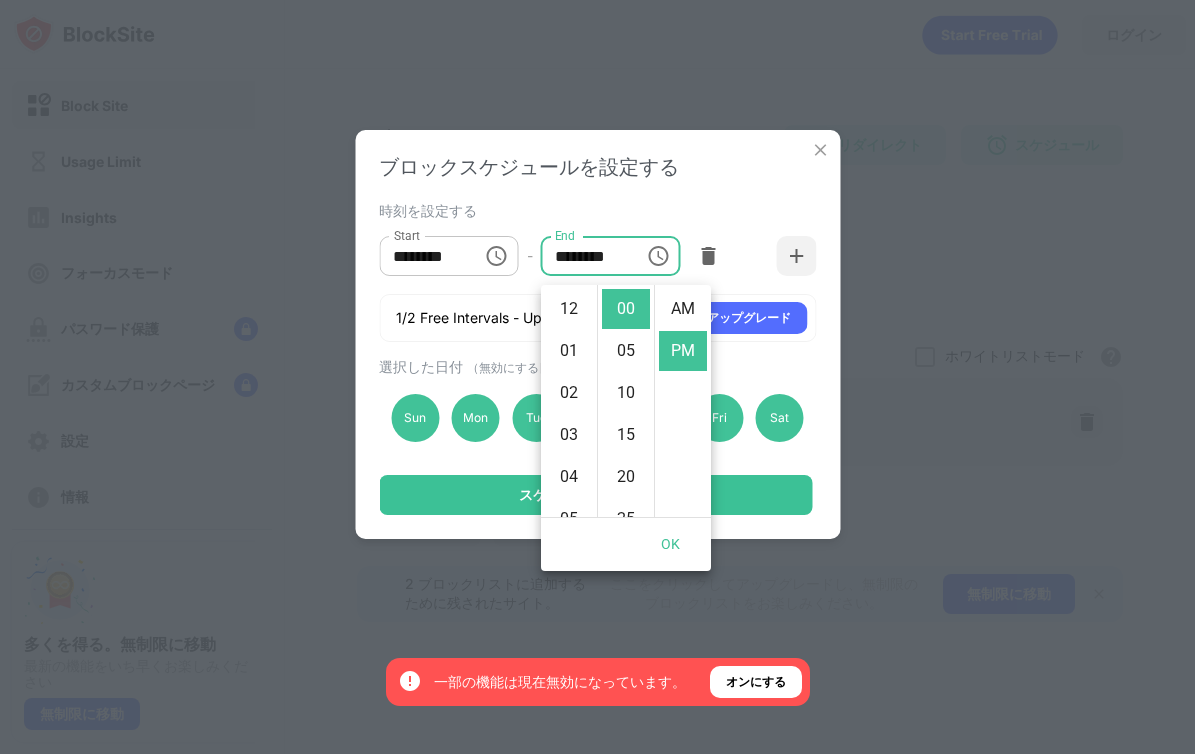 scroll, scrollTop: 528, scrollLeft: 0, axis: vertical 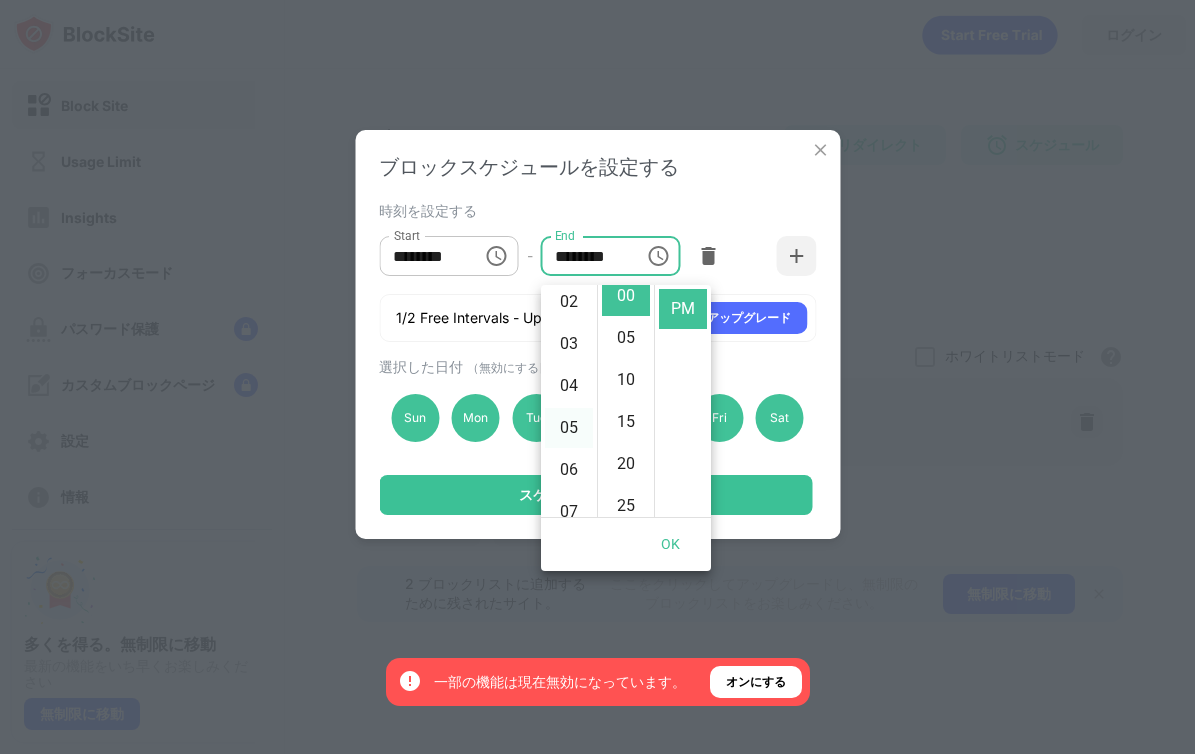 click on "05" at bounding box center [569, 428] 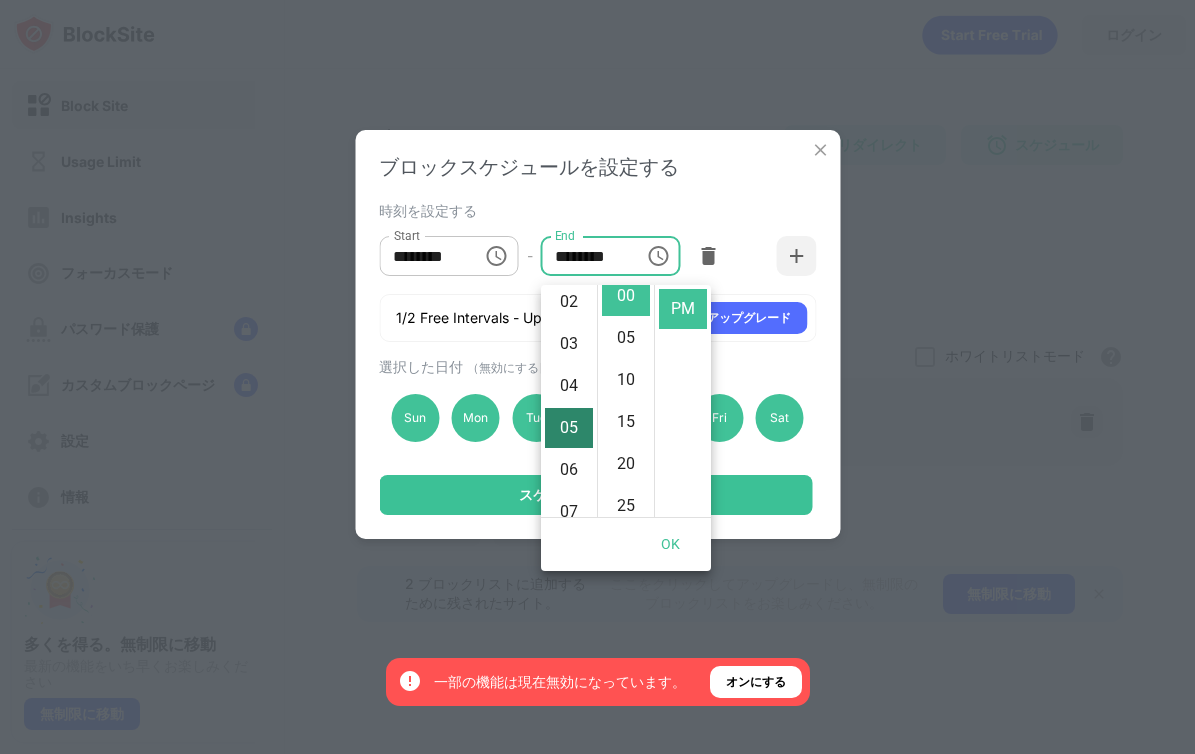 type on "********" 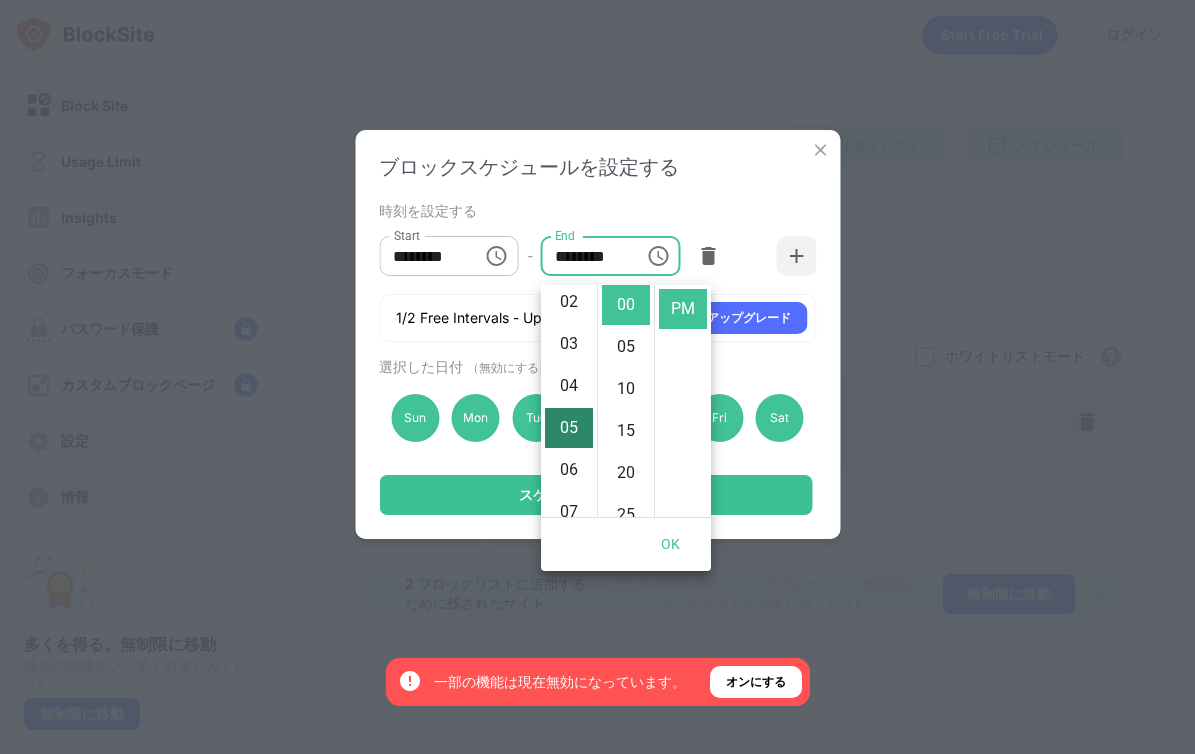 scroll, scrollTop: 240, scrollLeft: 0, axis: vertical 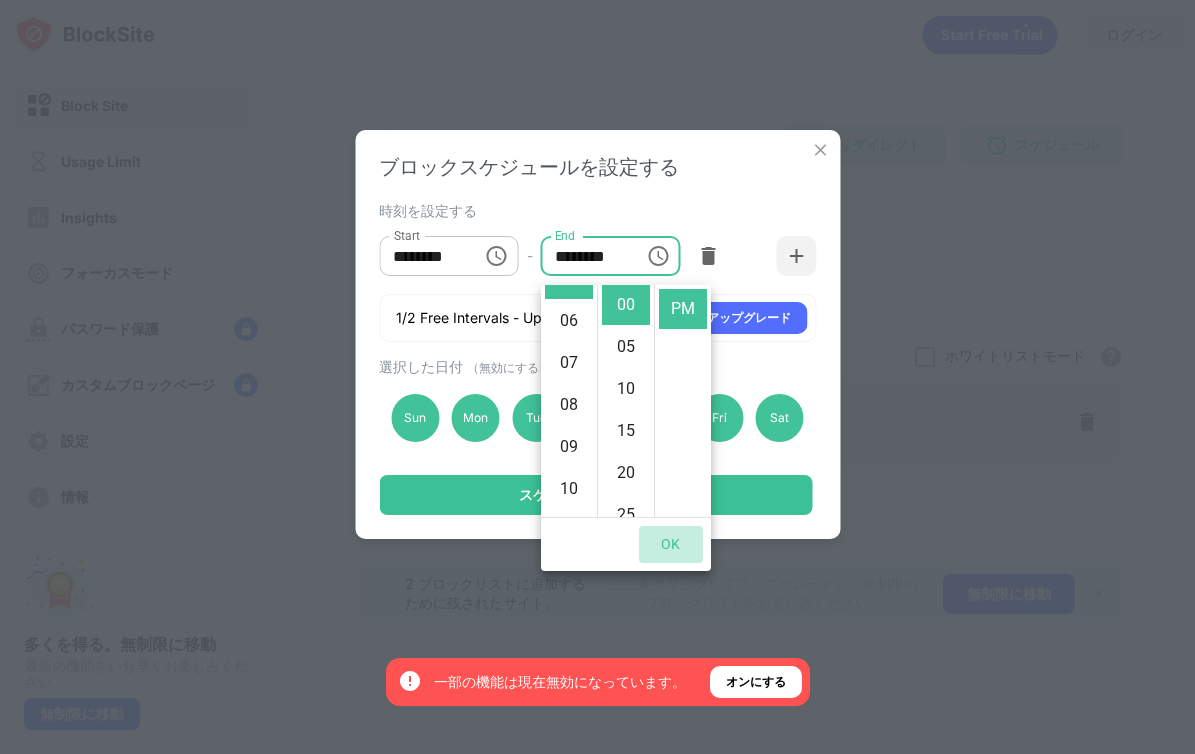 click on "OK" at bounding box center [671, 544] 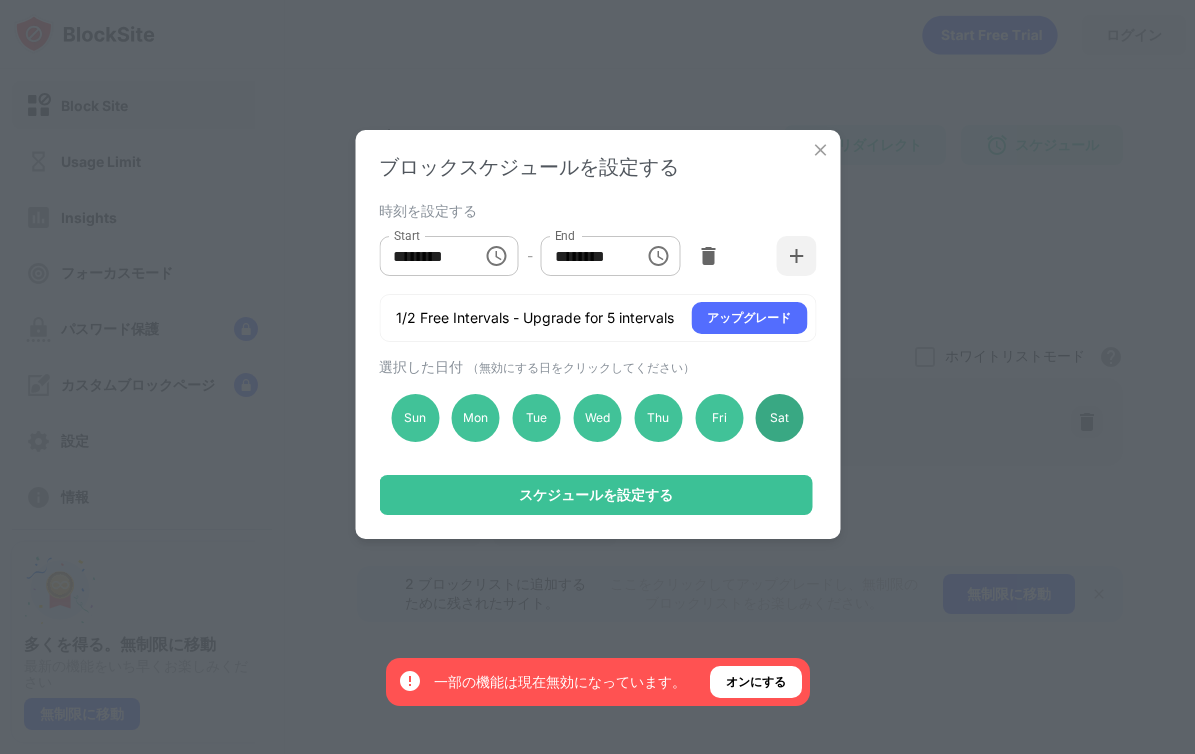 click on "Sat" at bounding box center [780, 418] 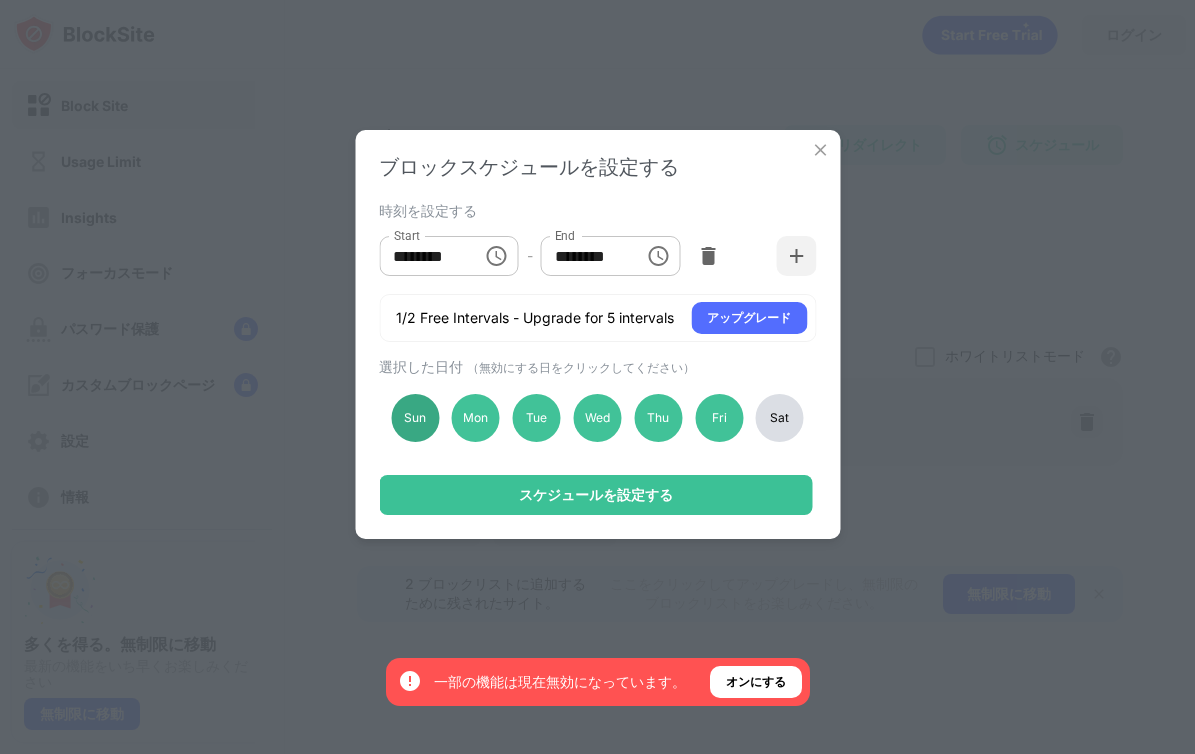 click on "Sun" at bounding box center (415, 418) 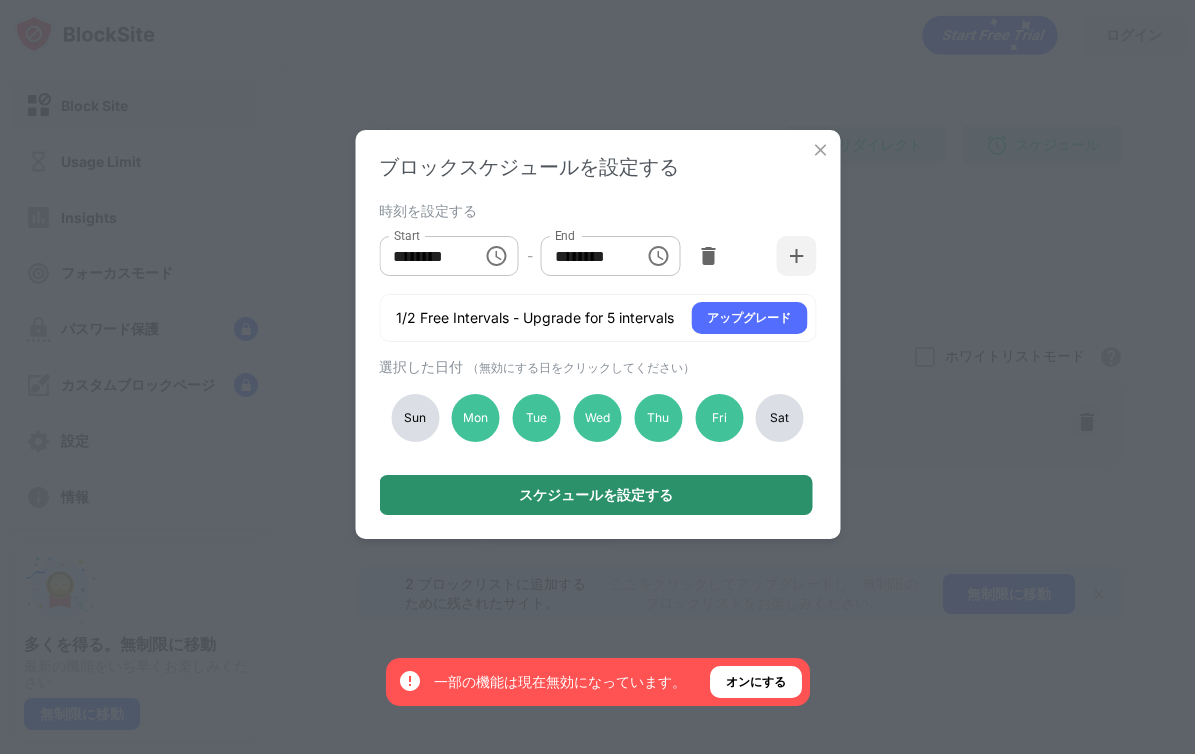 click on "スケジュールを設定する" at bounding box center [595, 495] 